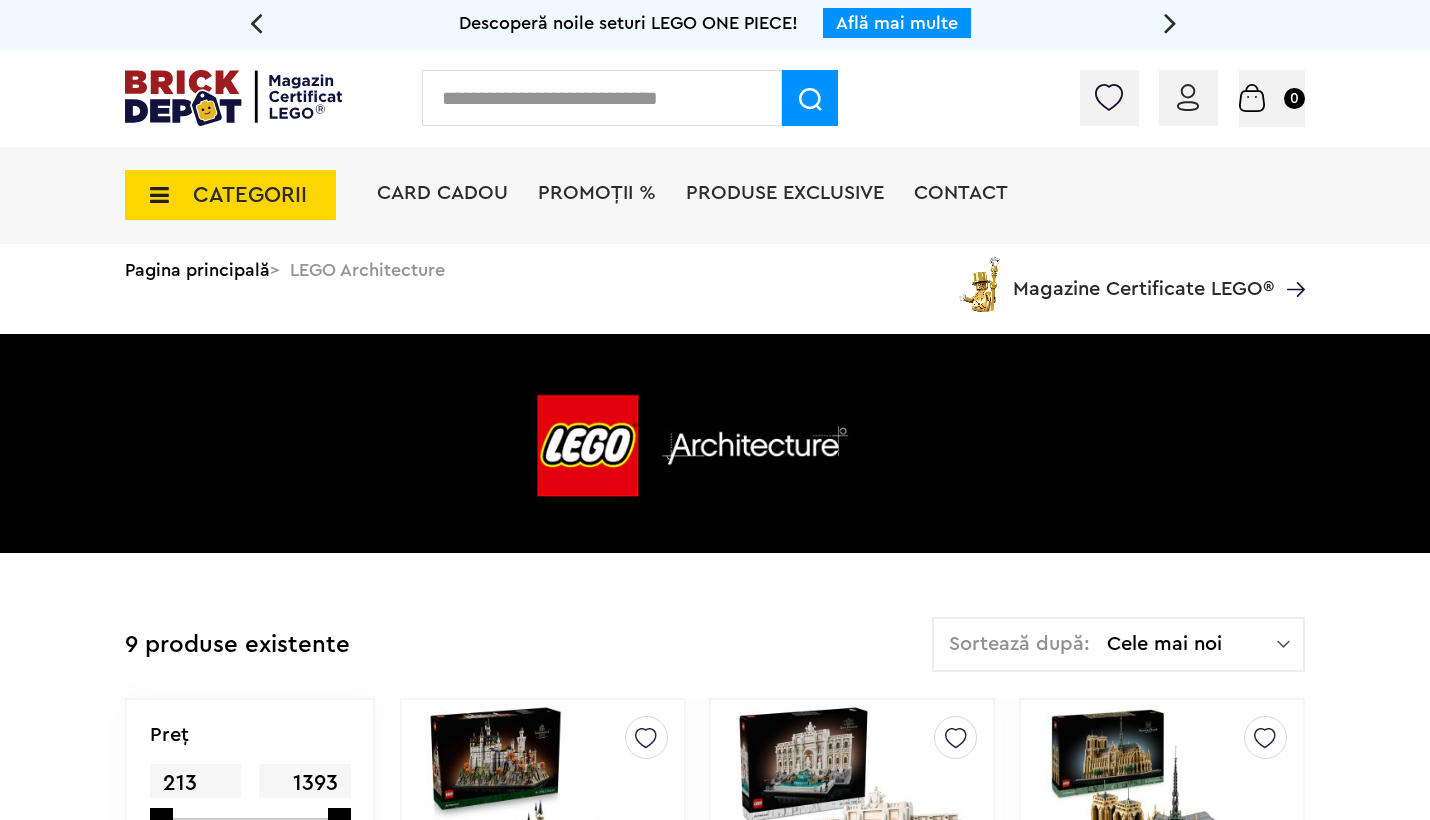 scroll, scrollTop: 0, scrollLeft: 0, axis: both 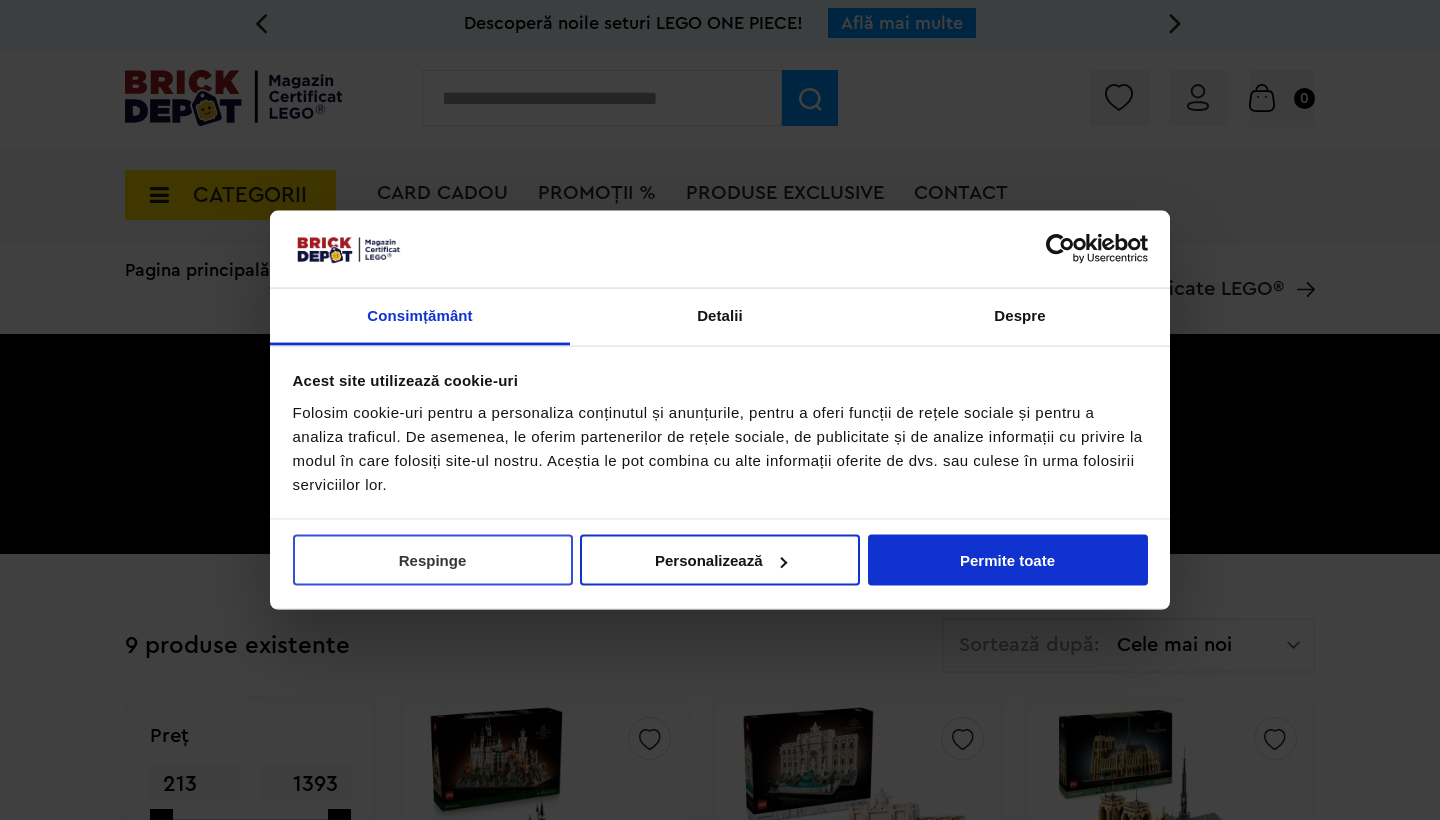 click on "Respinge" at bounding box center [433, 560] 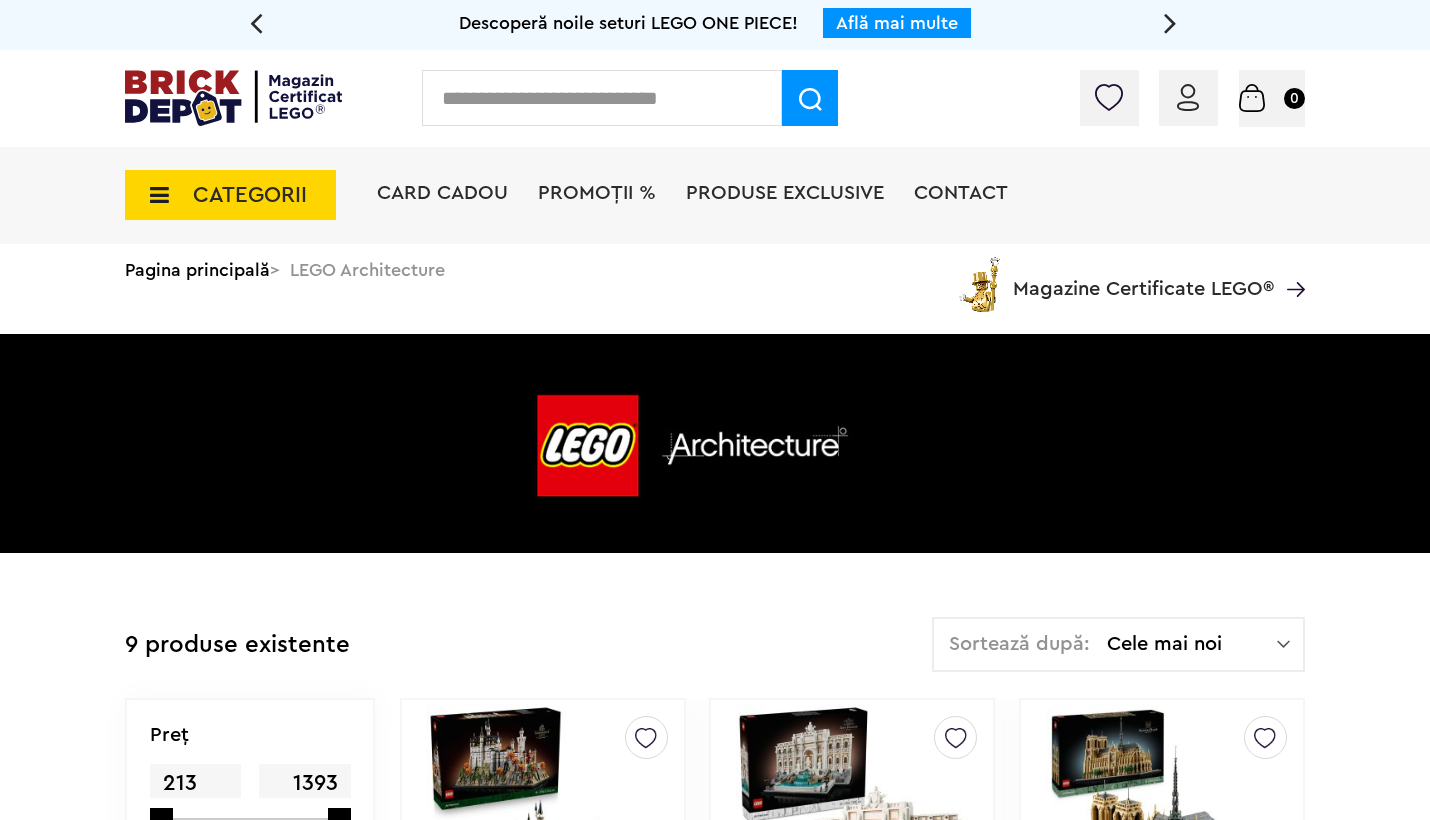 scroll, scrollTop: 0, scrollLeft: 0, axis: both 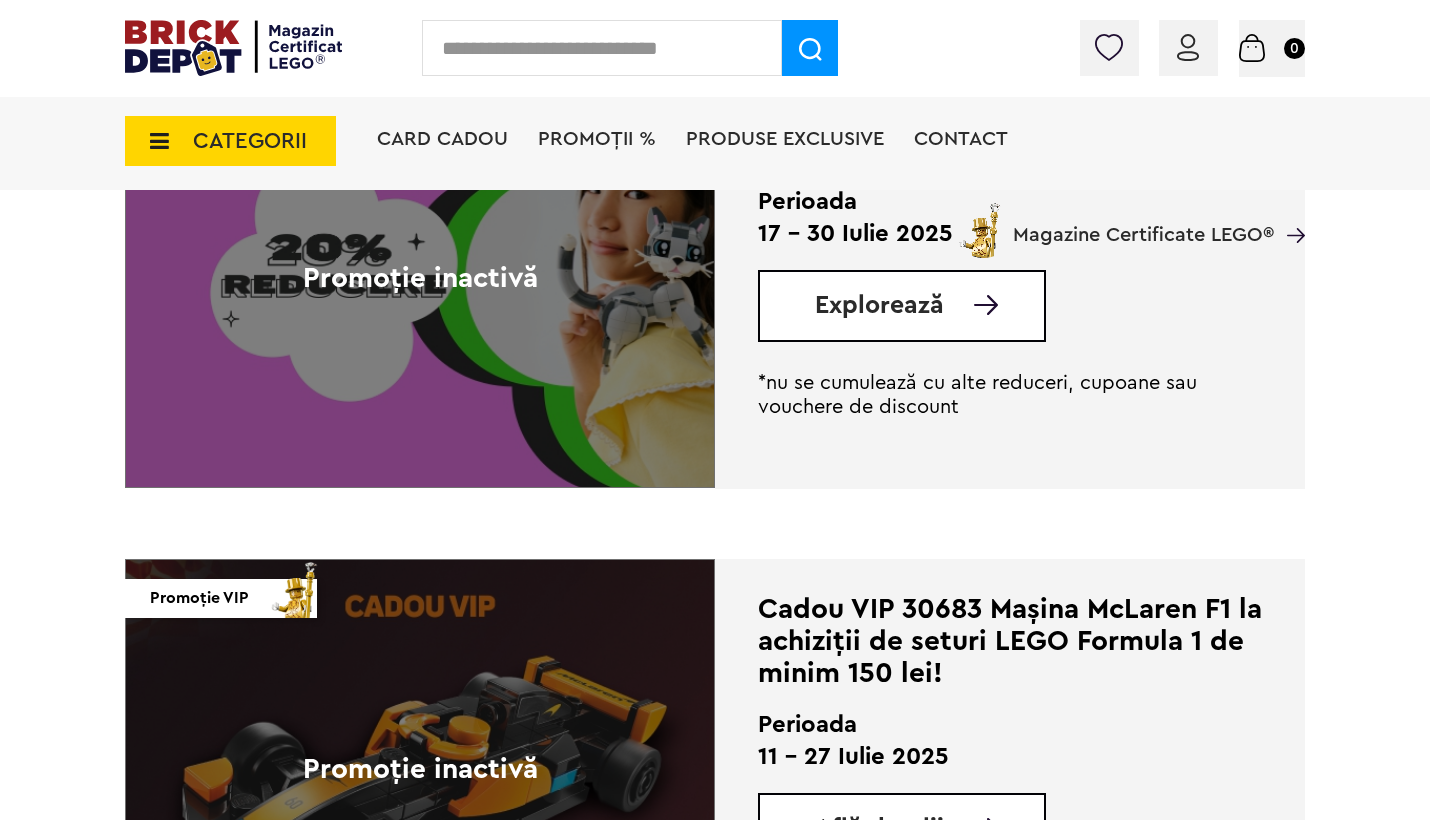 click on "Explorează" at bounding box center (902, 306) 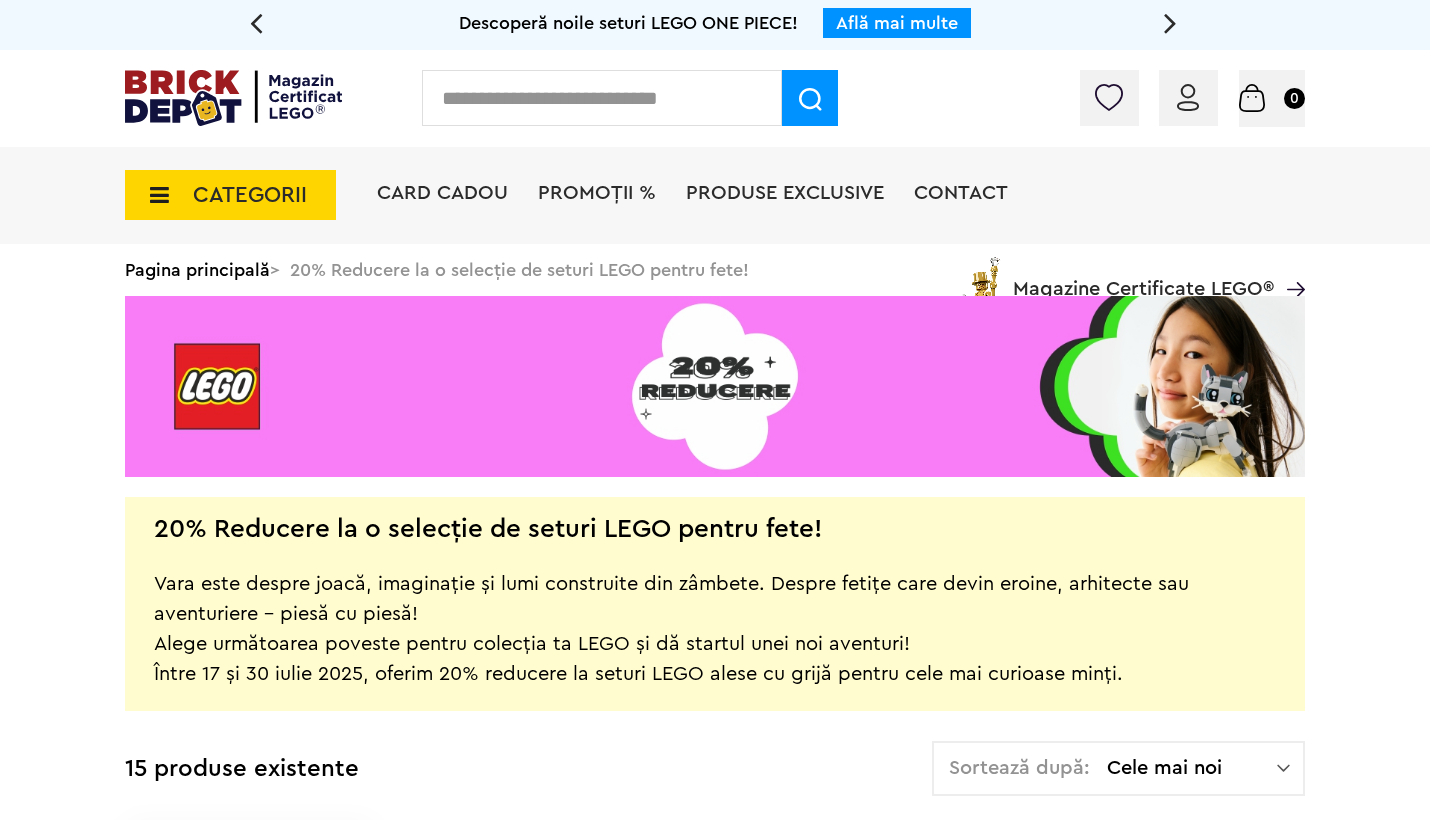 scroll, scrollTop: 129, scrollLeft: 0, axis: vertical 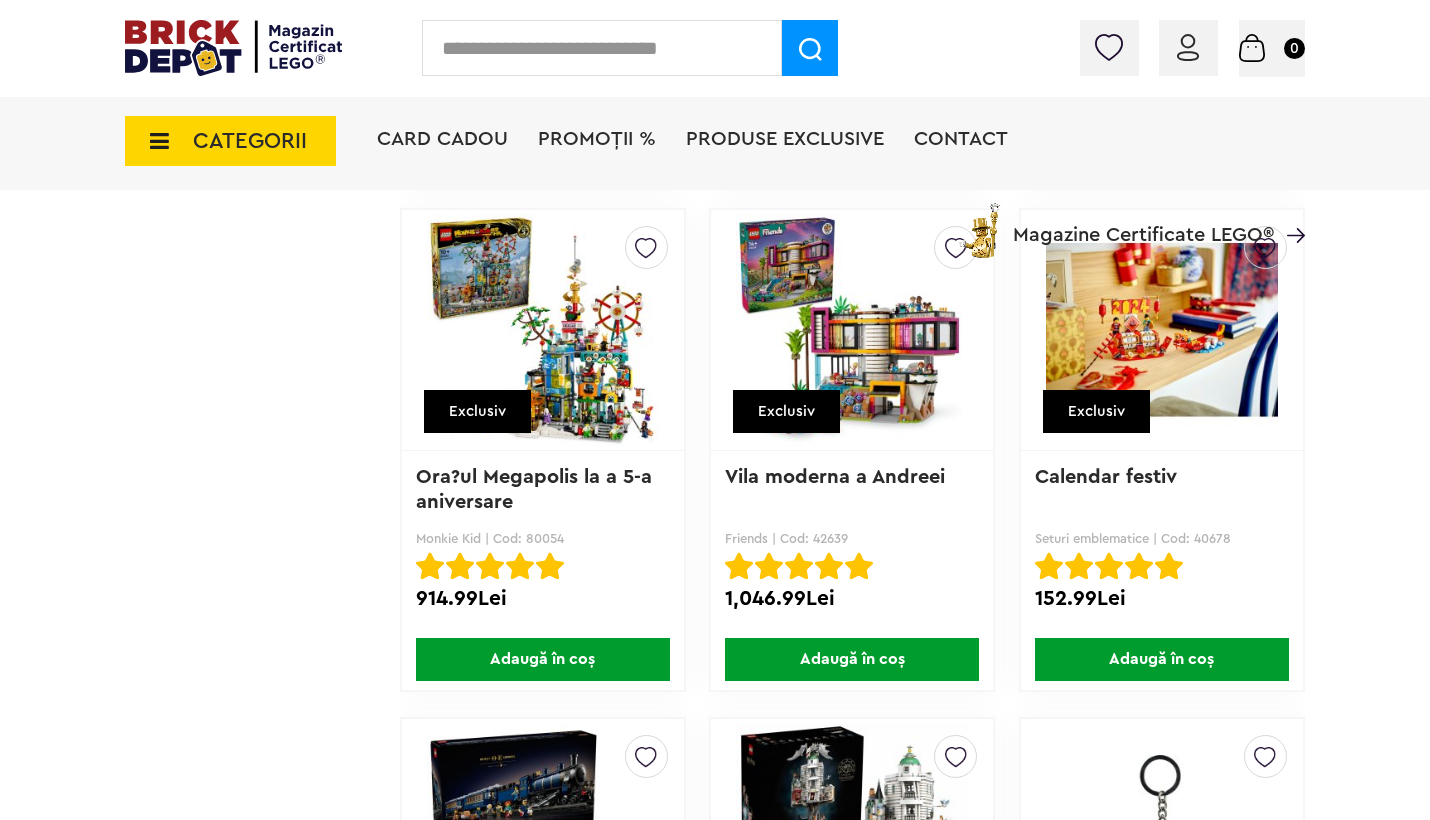 click at bounding box center [602, 48] 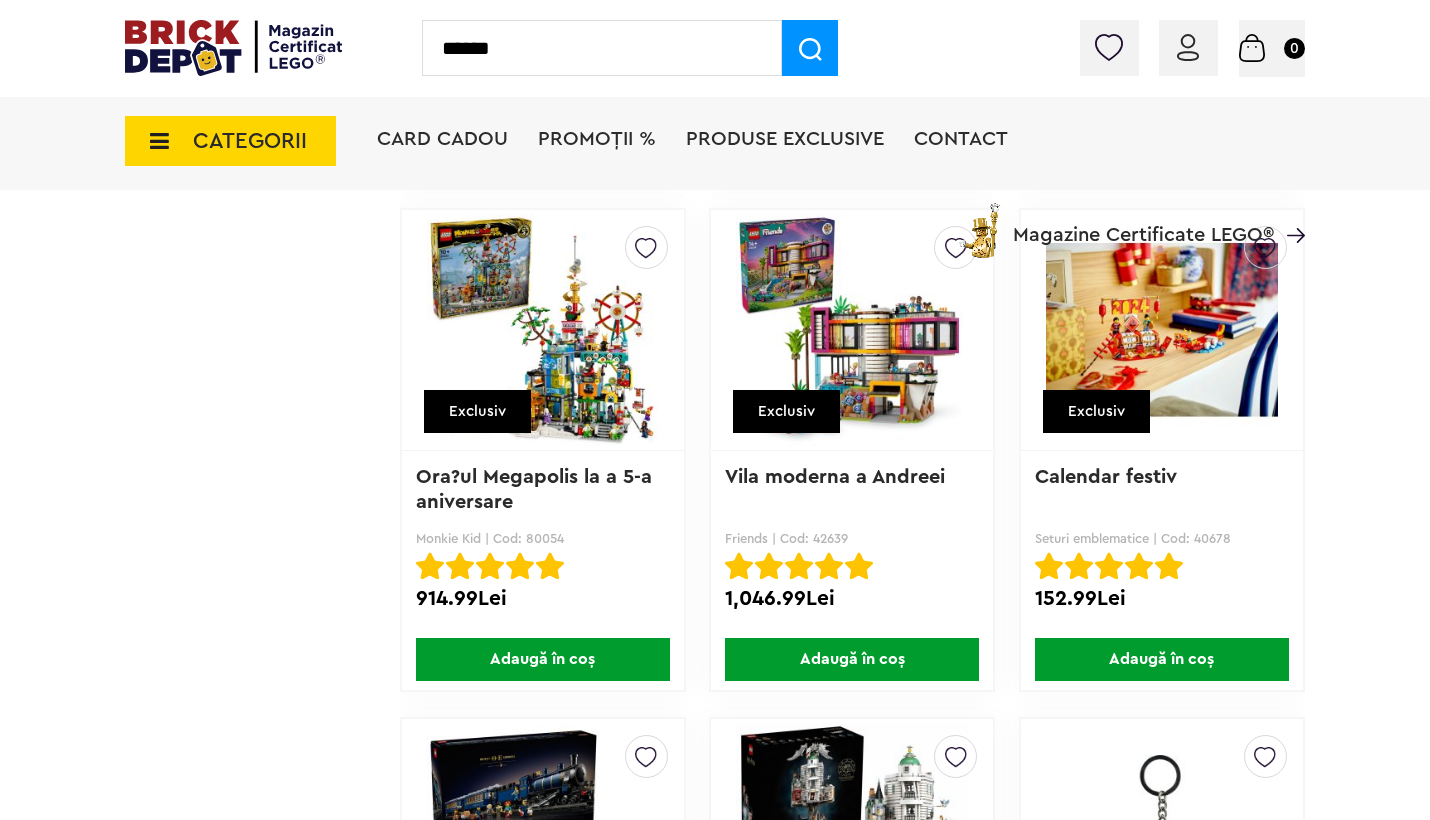 type on "******" 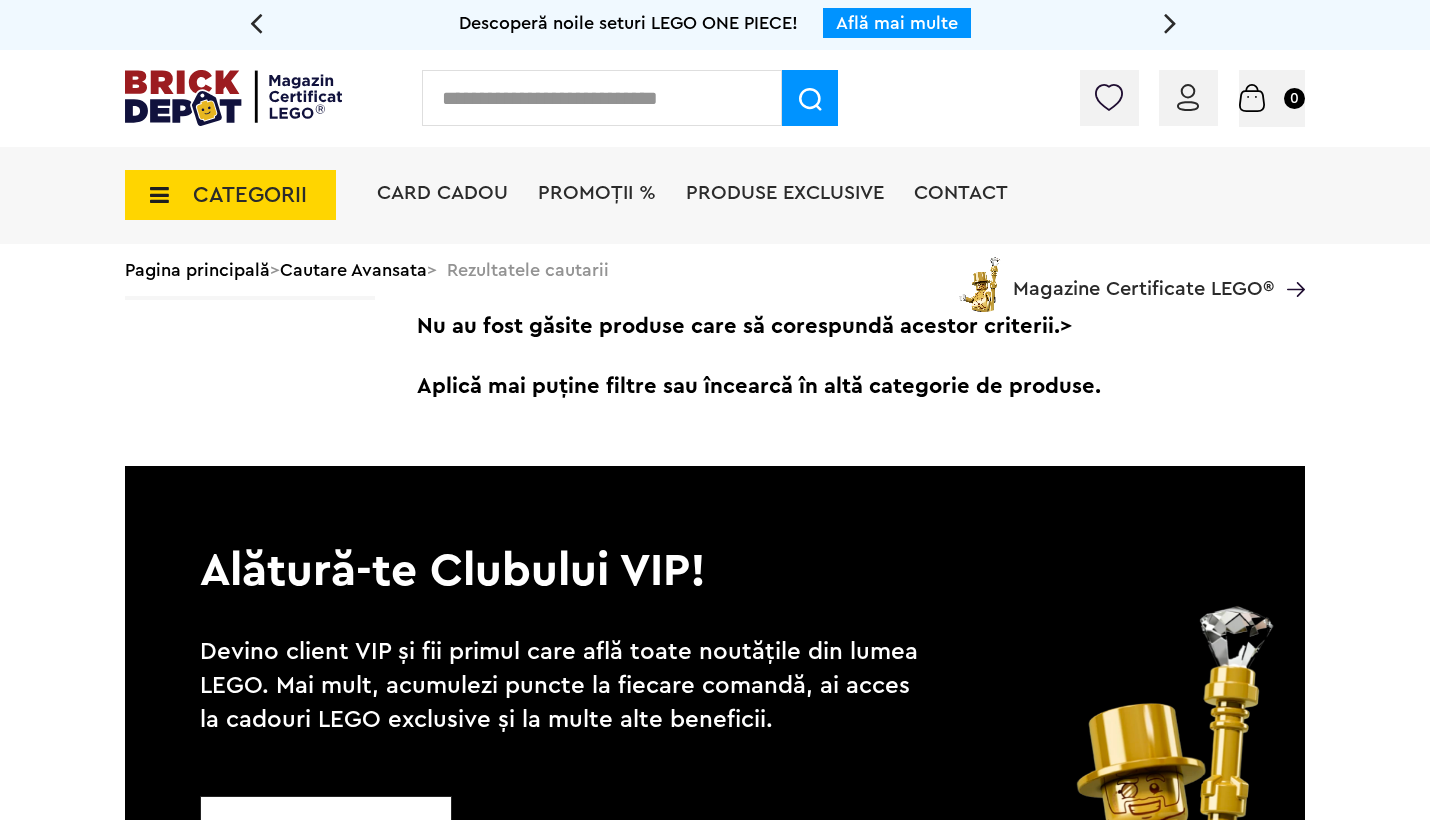 scroll, scrollTop: 0, scrollLeft: 0, axis: both 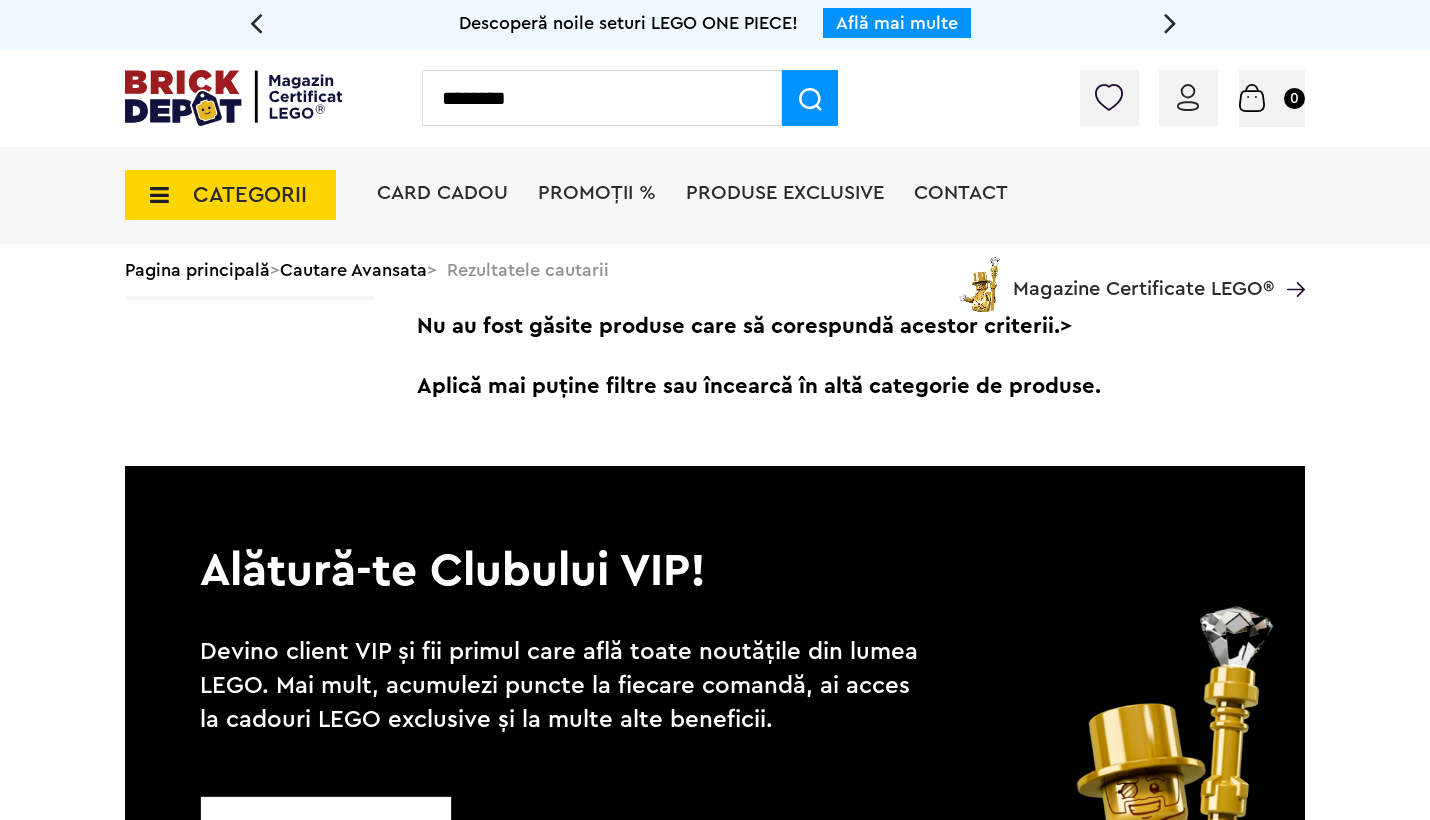 type on "********" 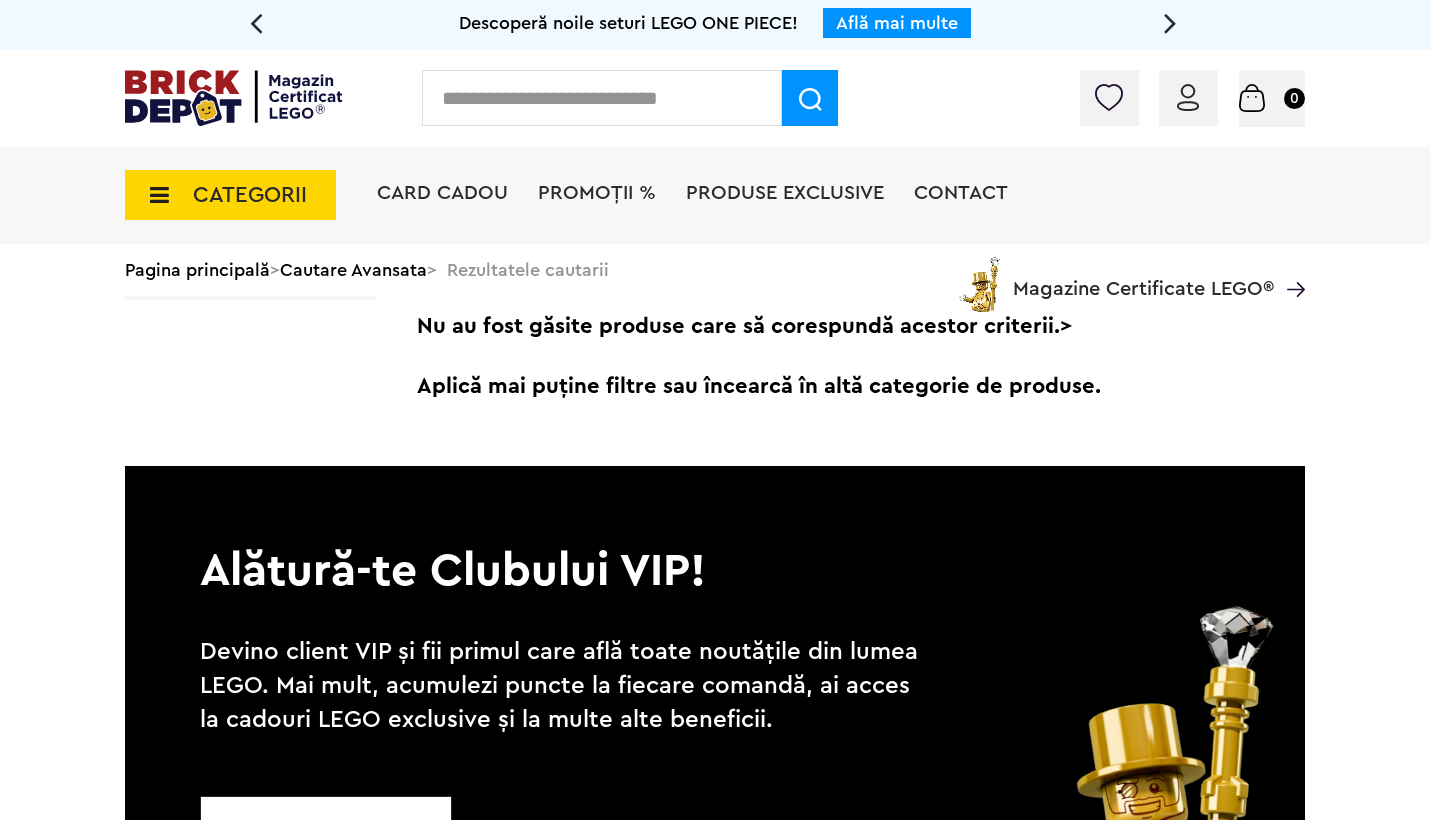 scroll, scrollTop: 0, scrollLeft: 0, axis: both 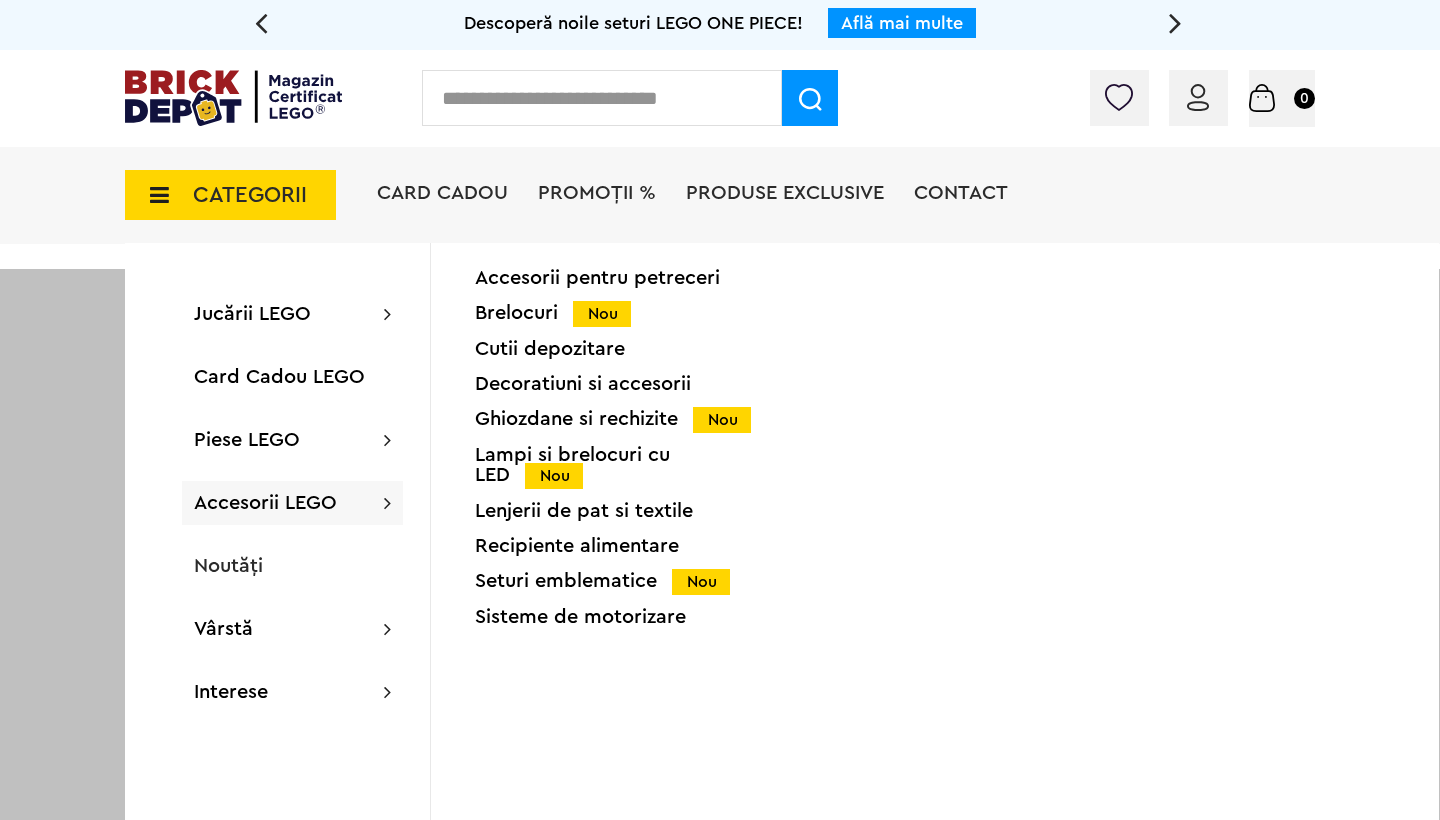 click on "Accesorii LEGO
Accesorii pentru petreceri Brelocuri Nou Cutii depozitare Decoratiuni si accesorii Ghiozdane si rechizite Nou Lampi si brelocuri cu LED Nou Lenjerii de pat si textile Recipiente alimentare Seturi emblematice Nou Sisteme de motorizare" at bounding box center (292, 503) 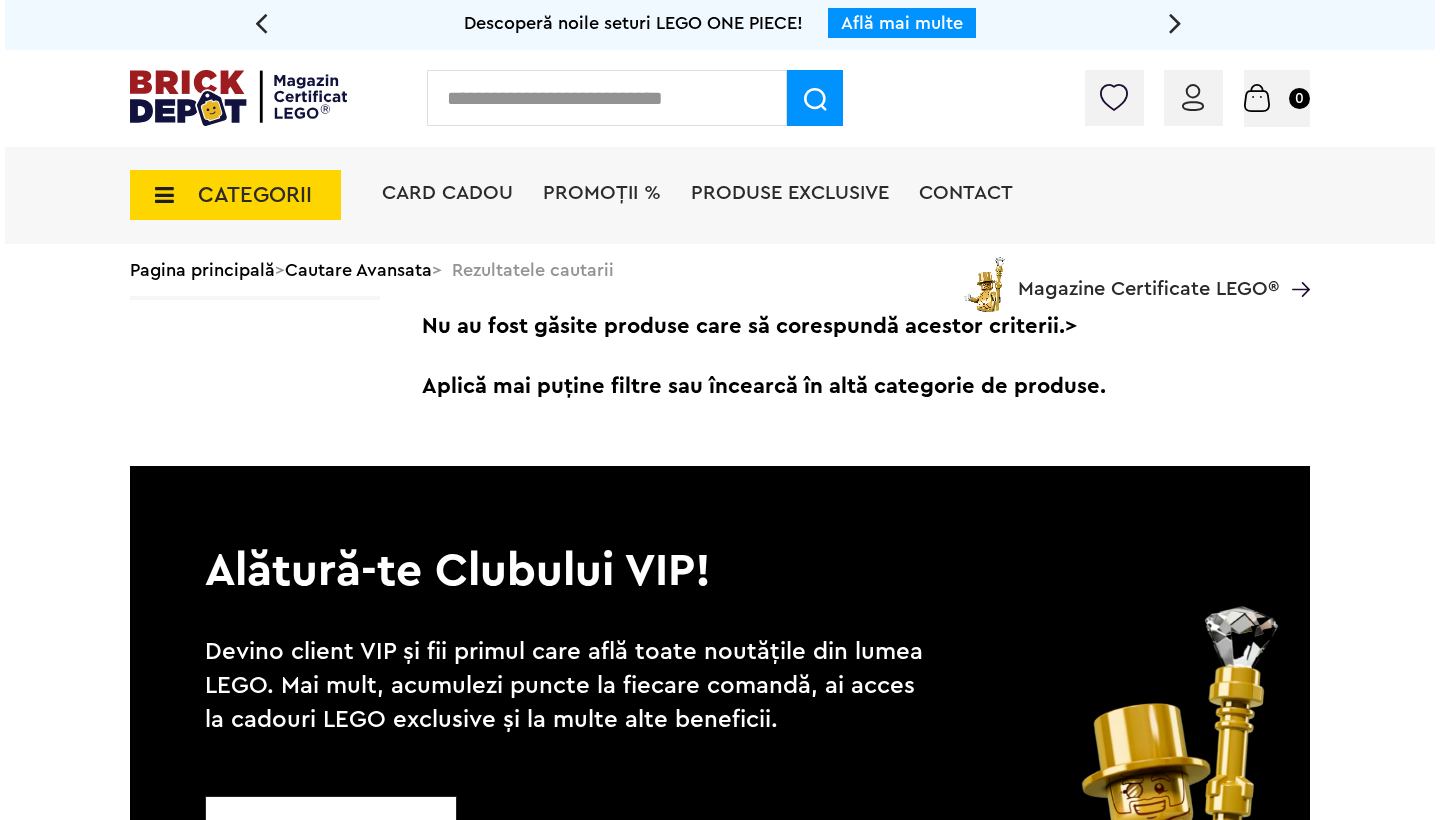 scroll, scrollTop: 0, scrollLeft: 0, axis: both 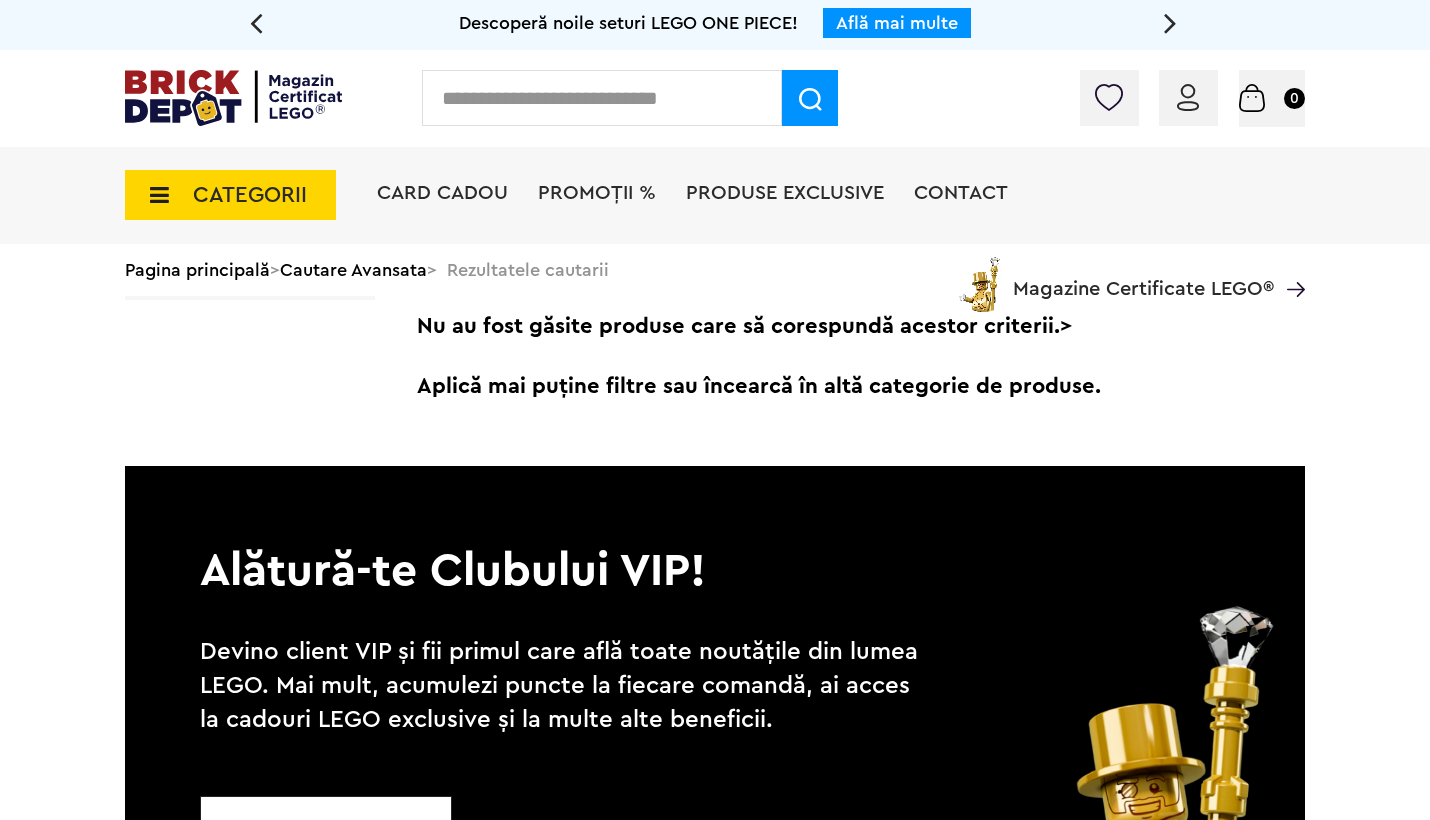 click on "CATEGORII" at bounding box center [230, 195] 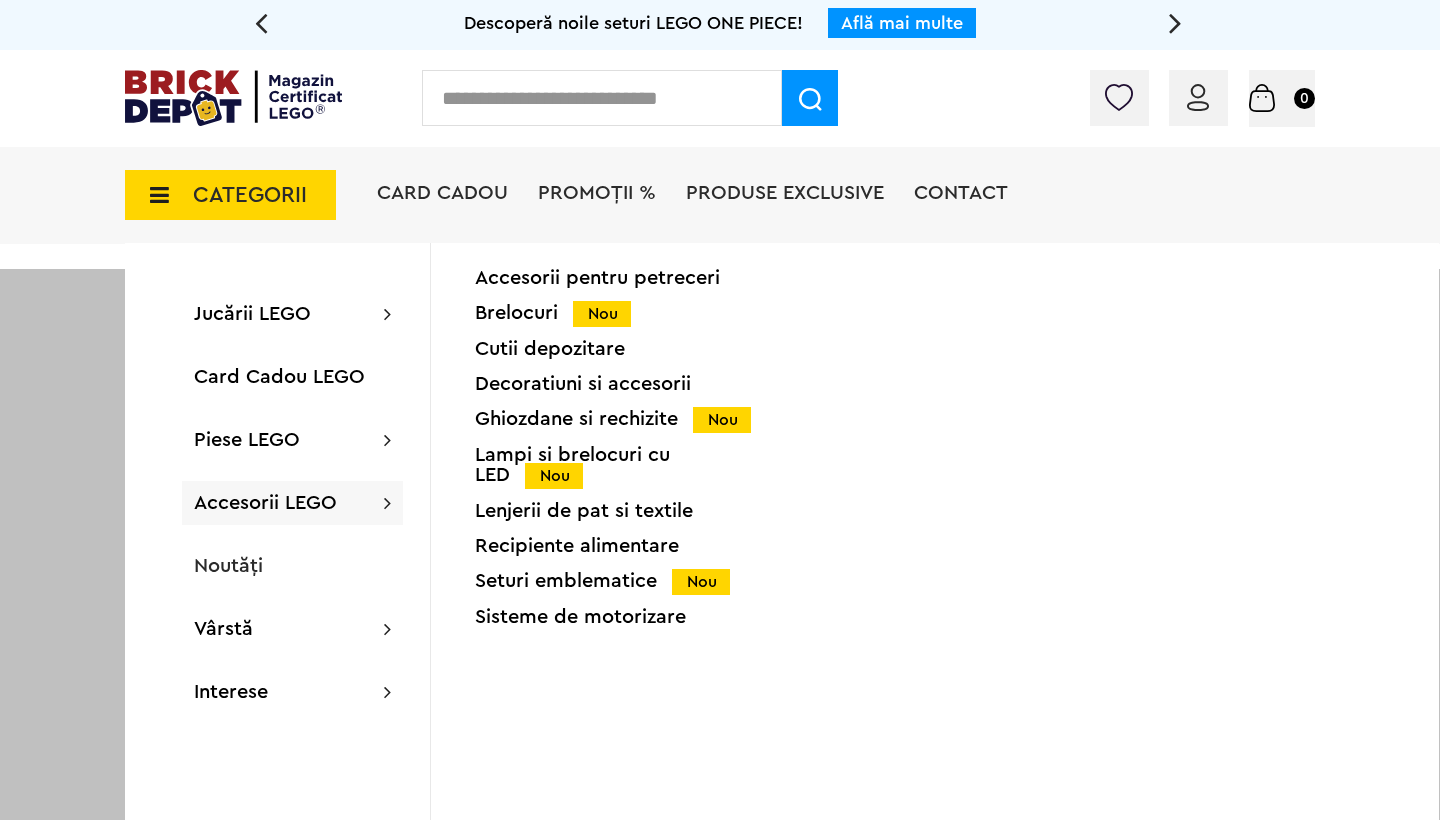 click on "Decoratiuni si accesorii" at bounding box center (628, 384) 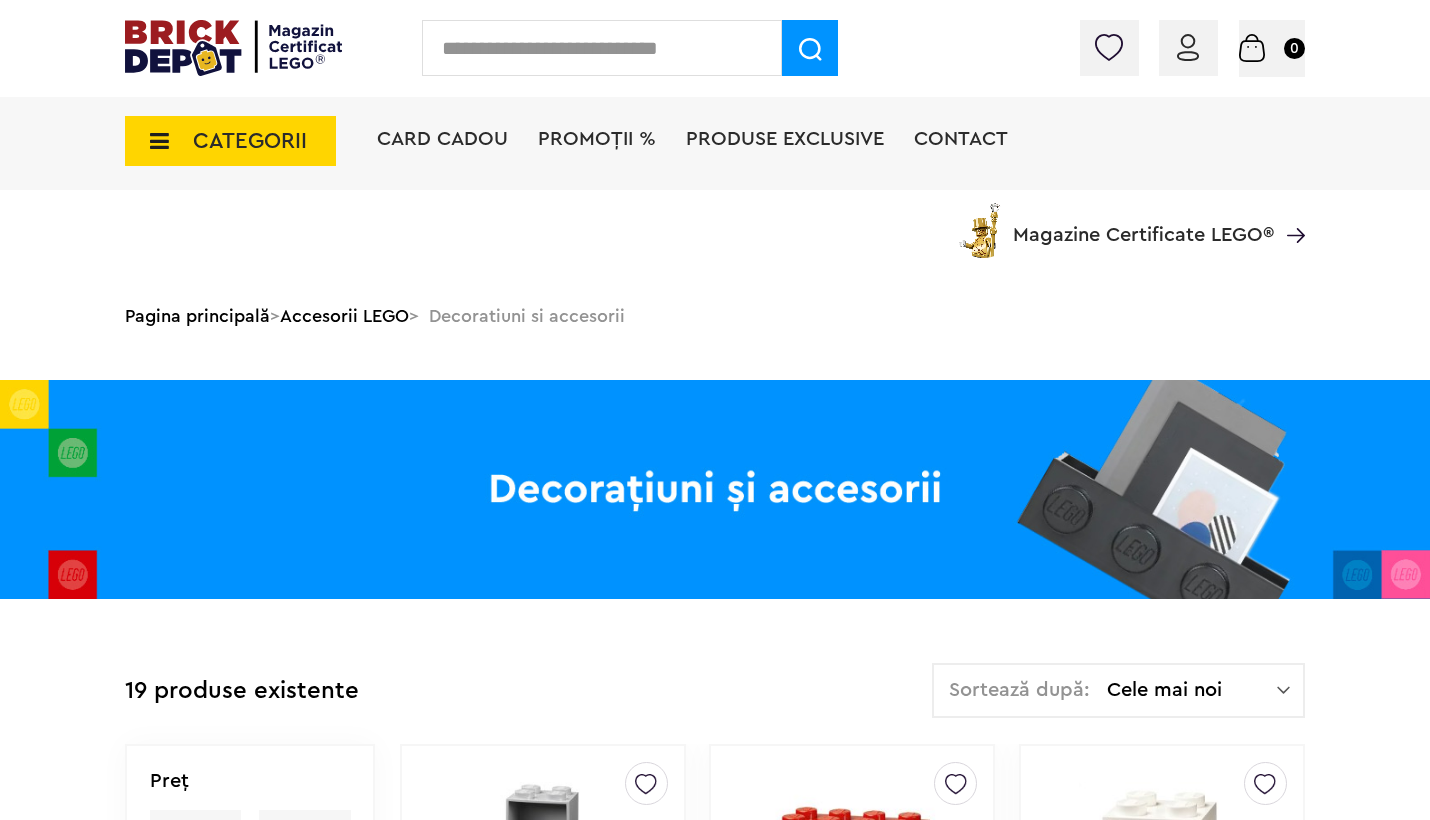 scroll, scrollTop: 699, scrollLeft: 0, axis: vertical 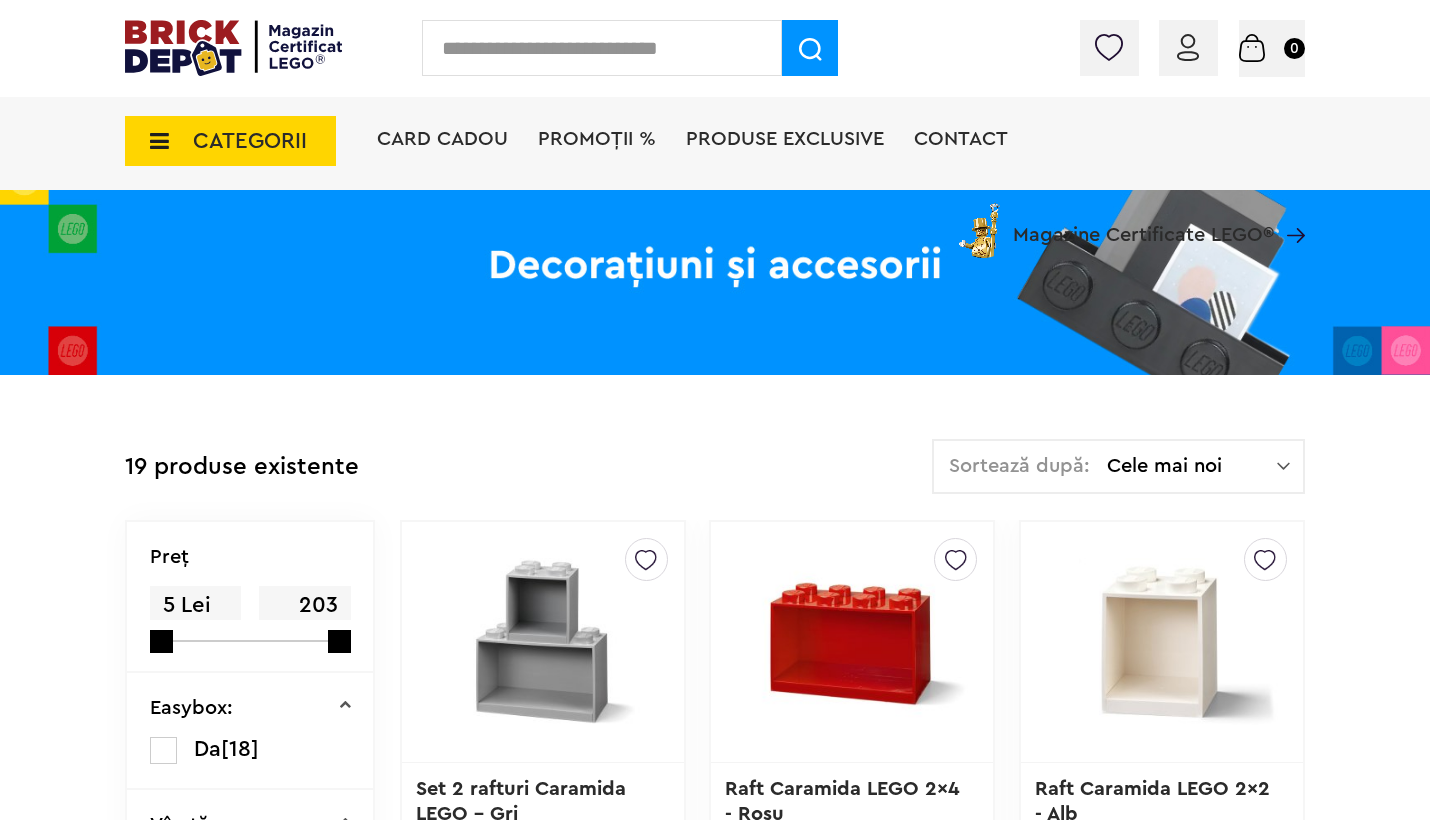 click on "CATEGORII" at bounding box center (250, 141) 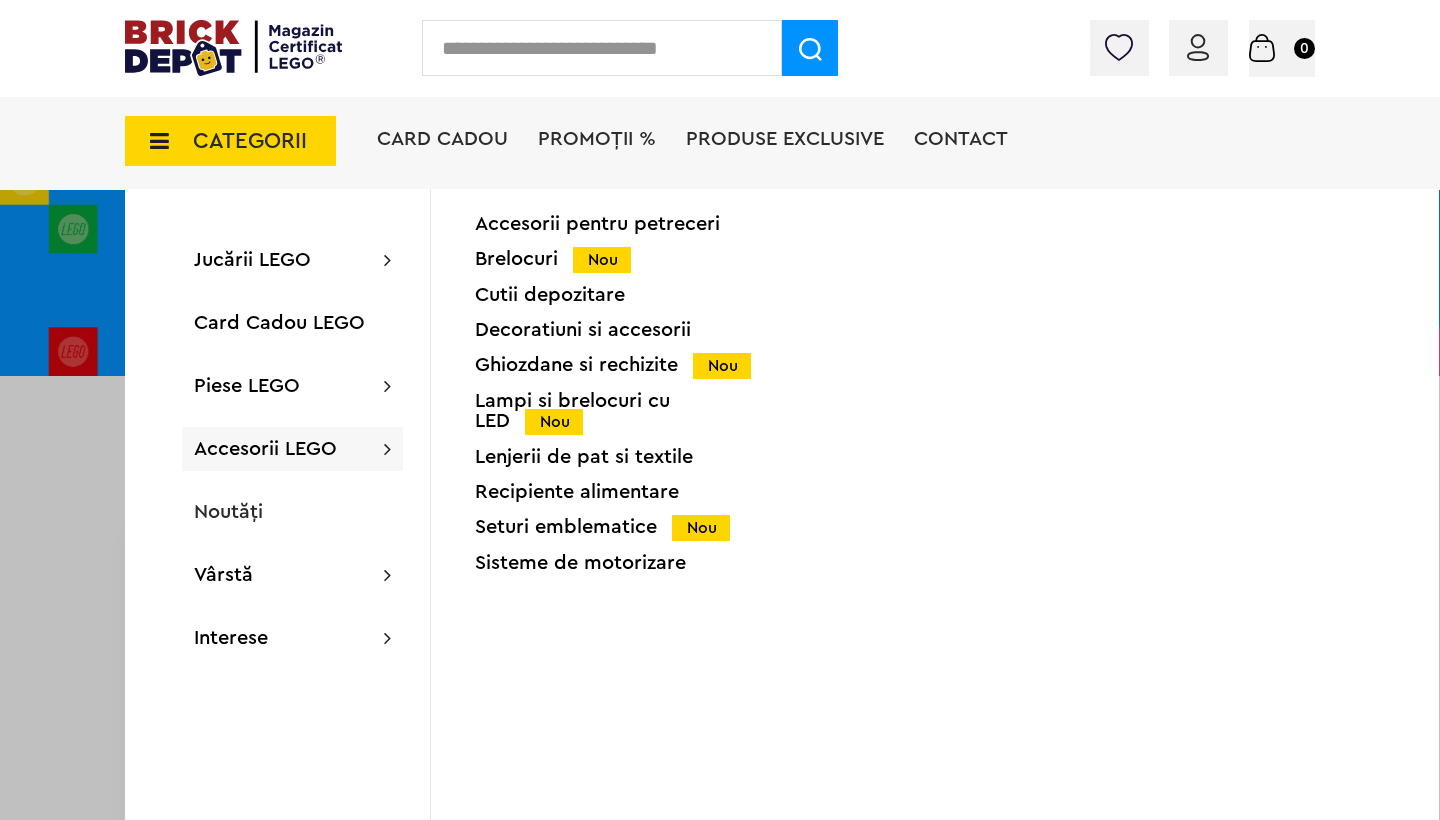 click on "Sisteme de motorizare" at bounding box center (628, 563) 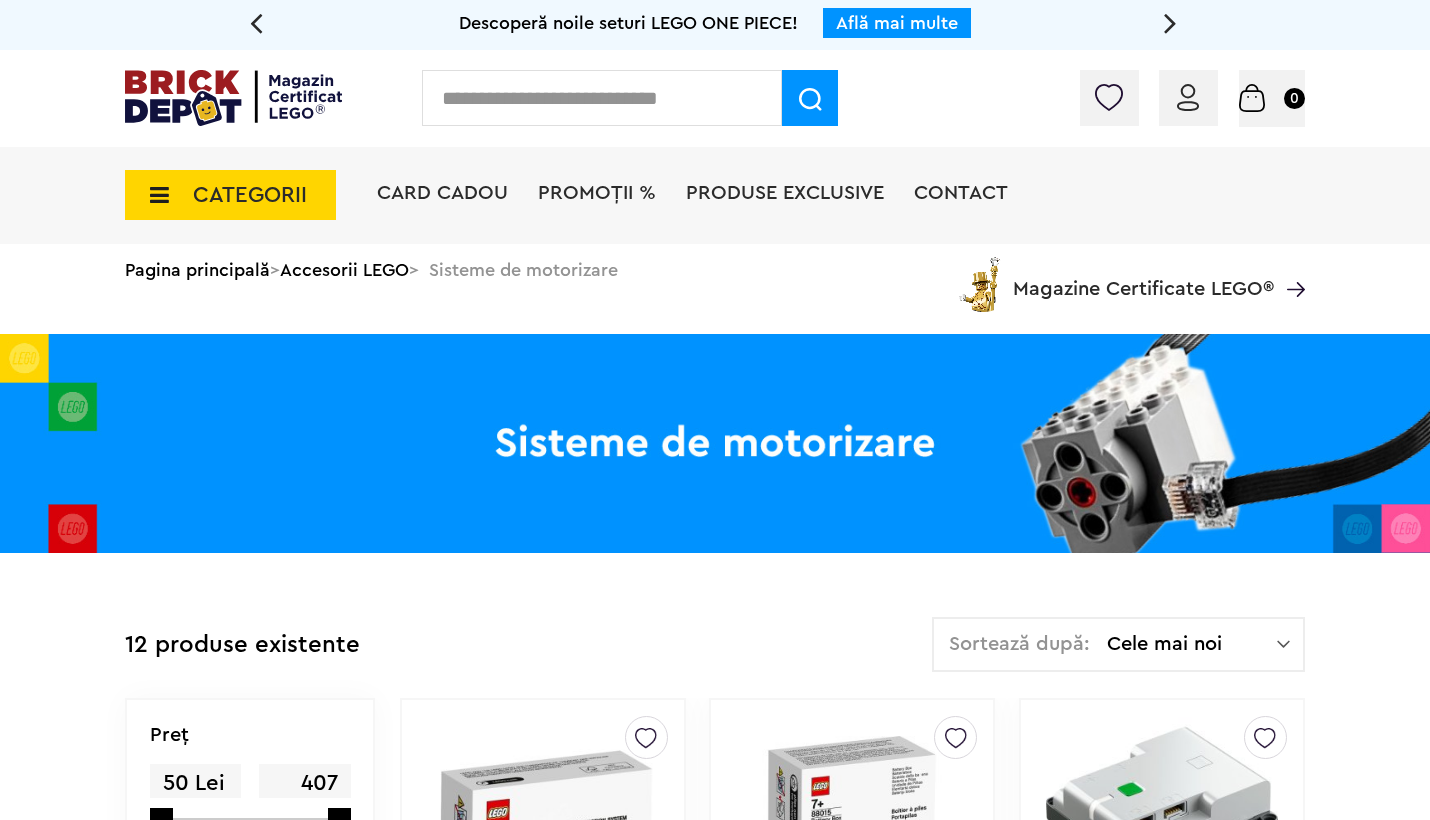 scroll, scrollTop: 316, scrollLeft: 0, axis: vertical 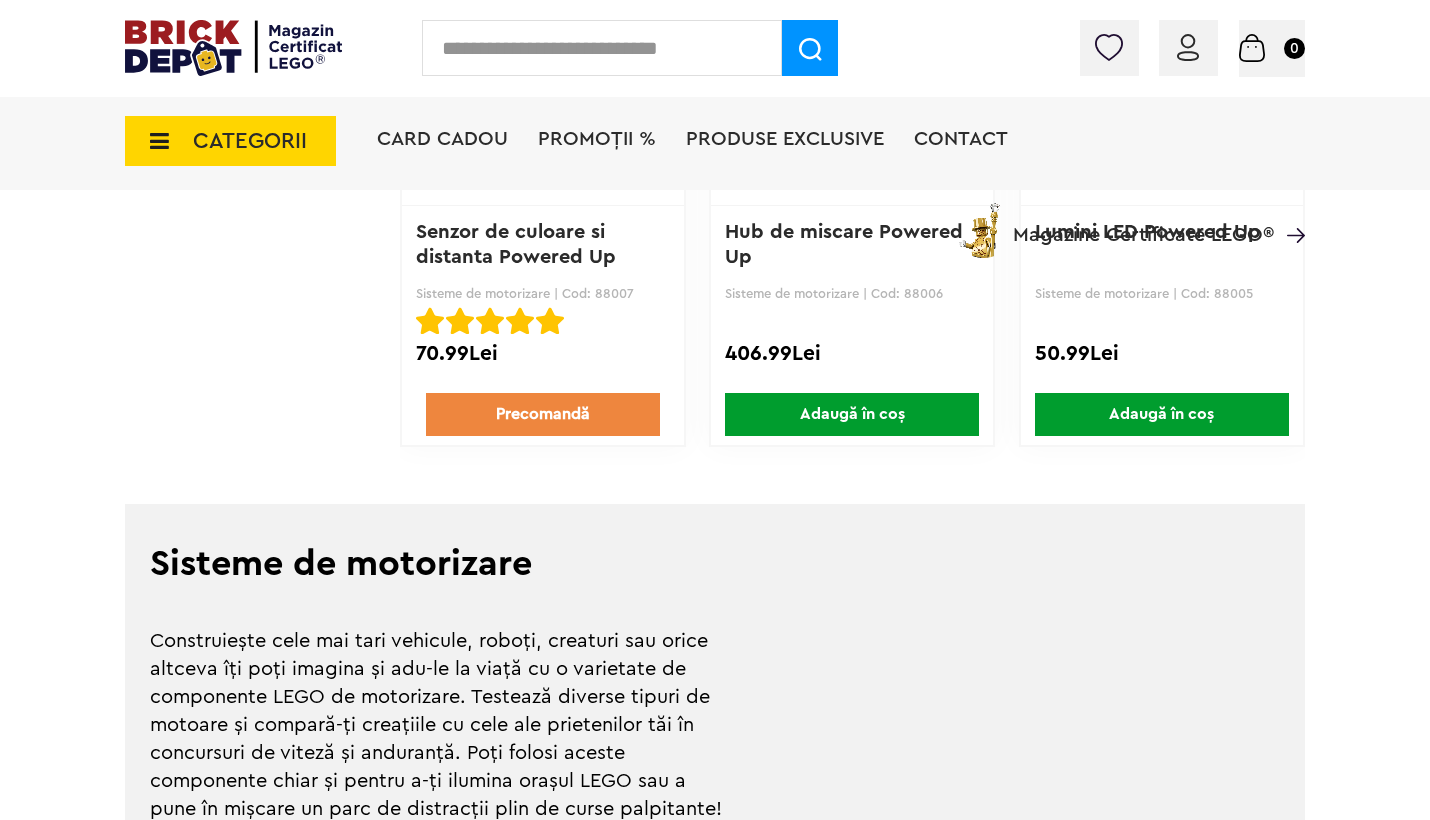 click on "CATEGORII" at bounding box center (230, 141) 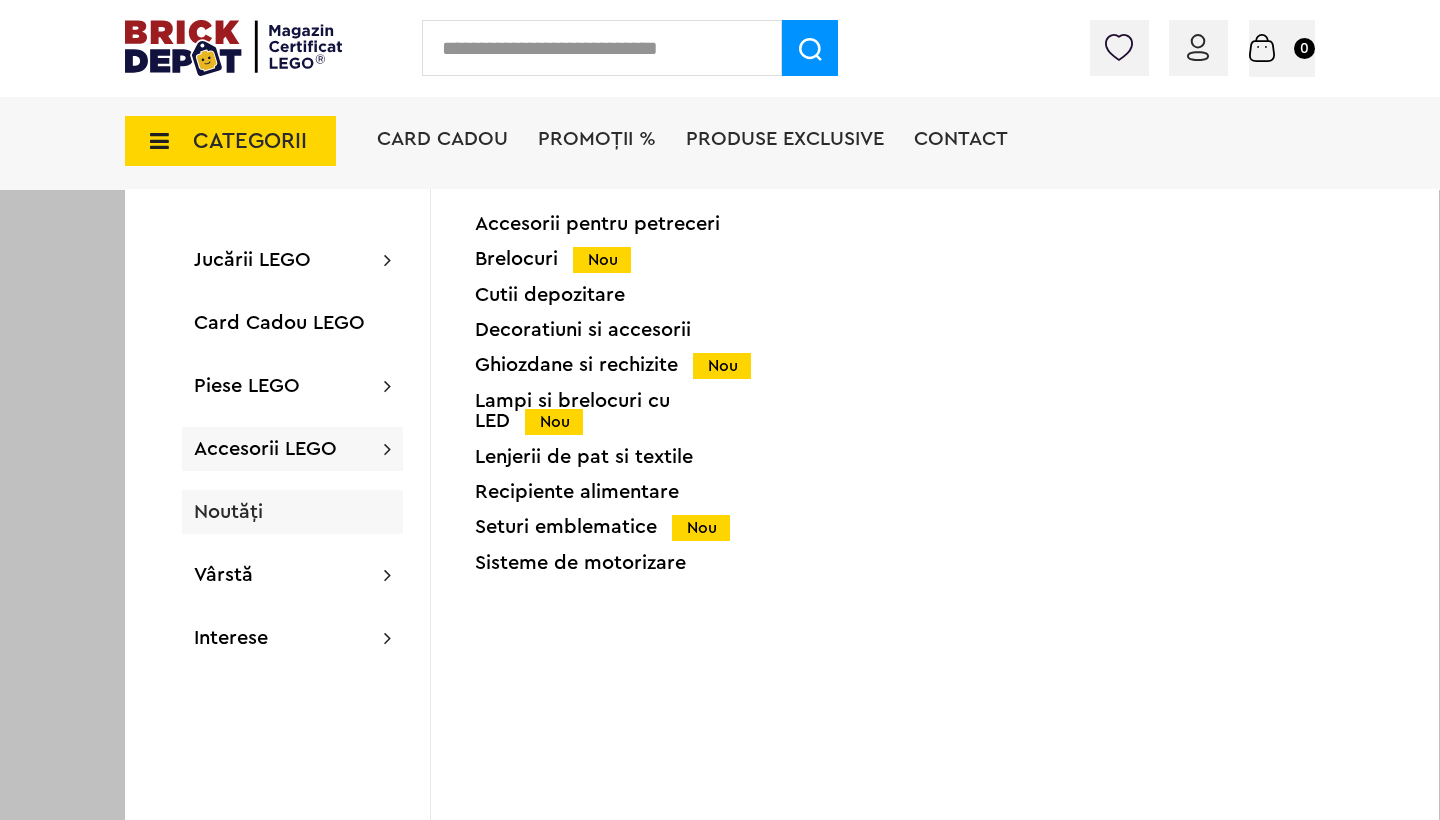 click on "Noutăți" at bounding box center [292, 512] 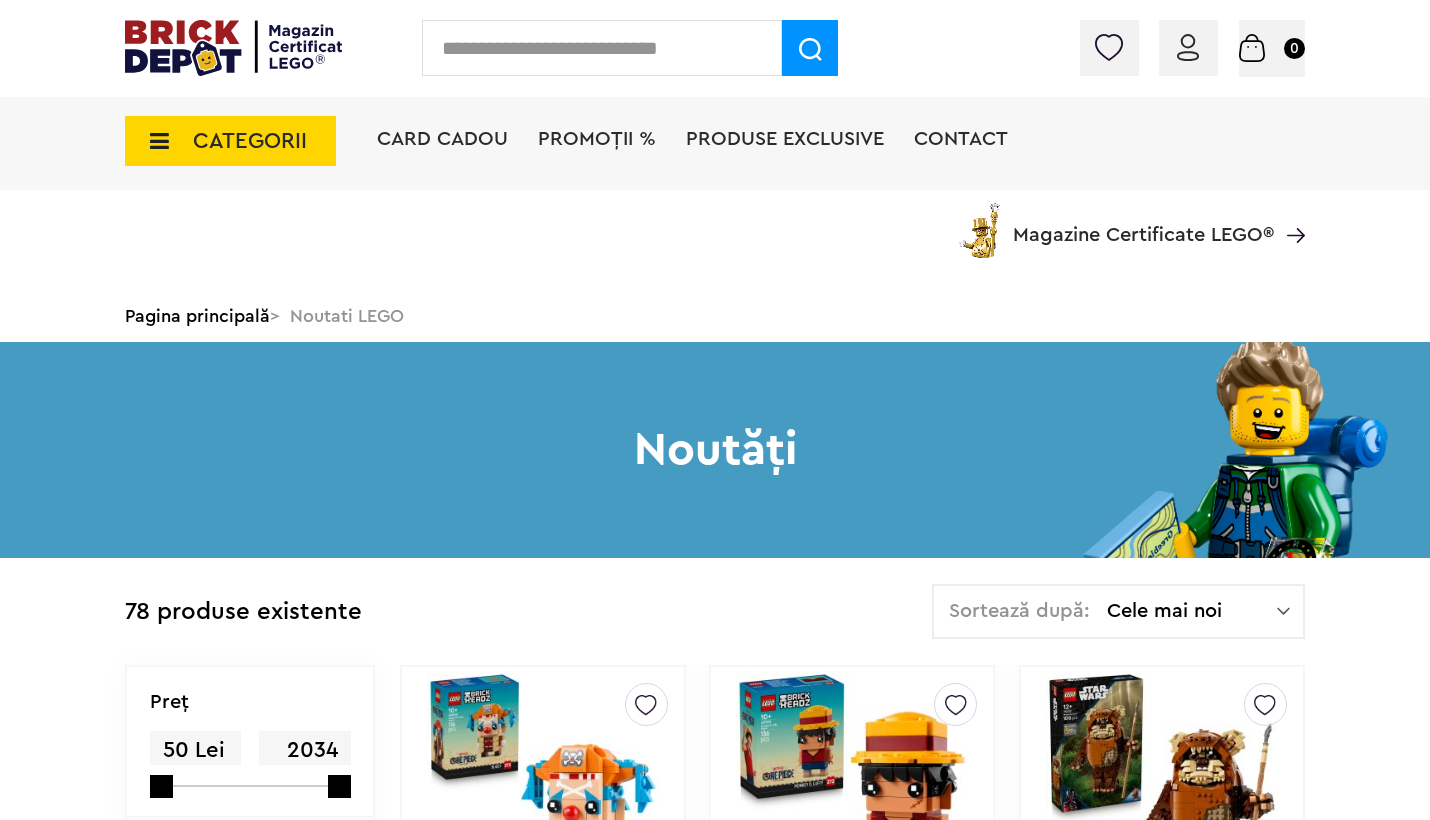 scroll, scrollTop: 407, scrollLeft: 0, axis: vertical 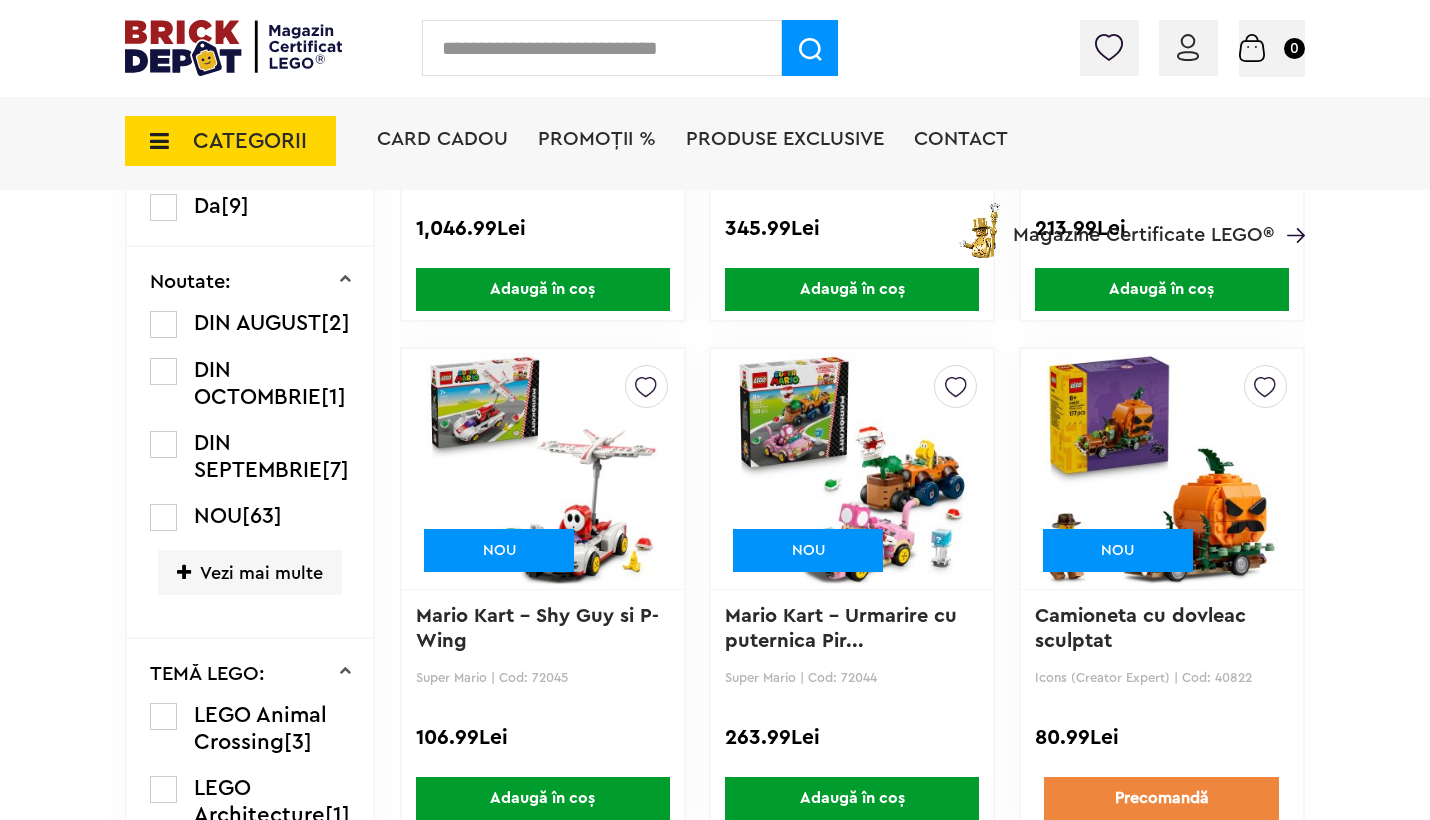 click on "CATEGORII" at bounding box center [230, 141] 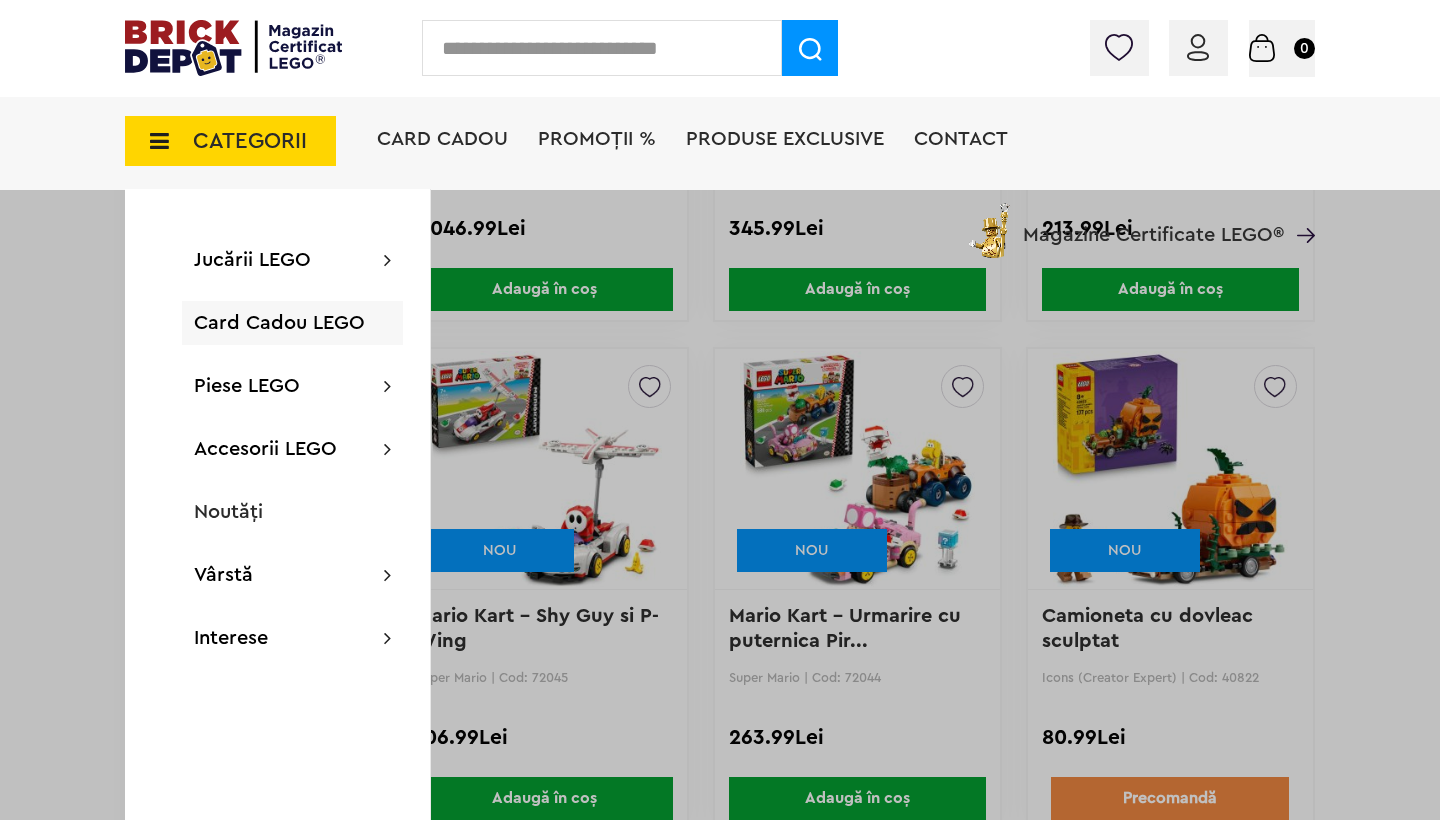 click on "Card Cadou LEGO" at bounding box center (292, 323) 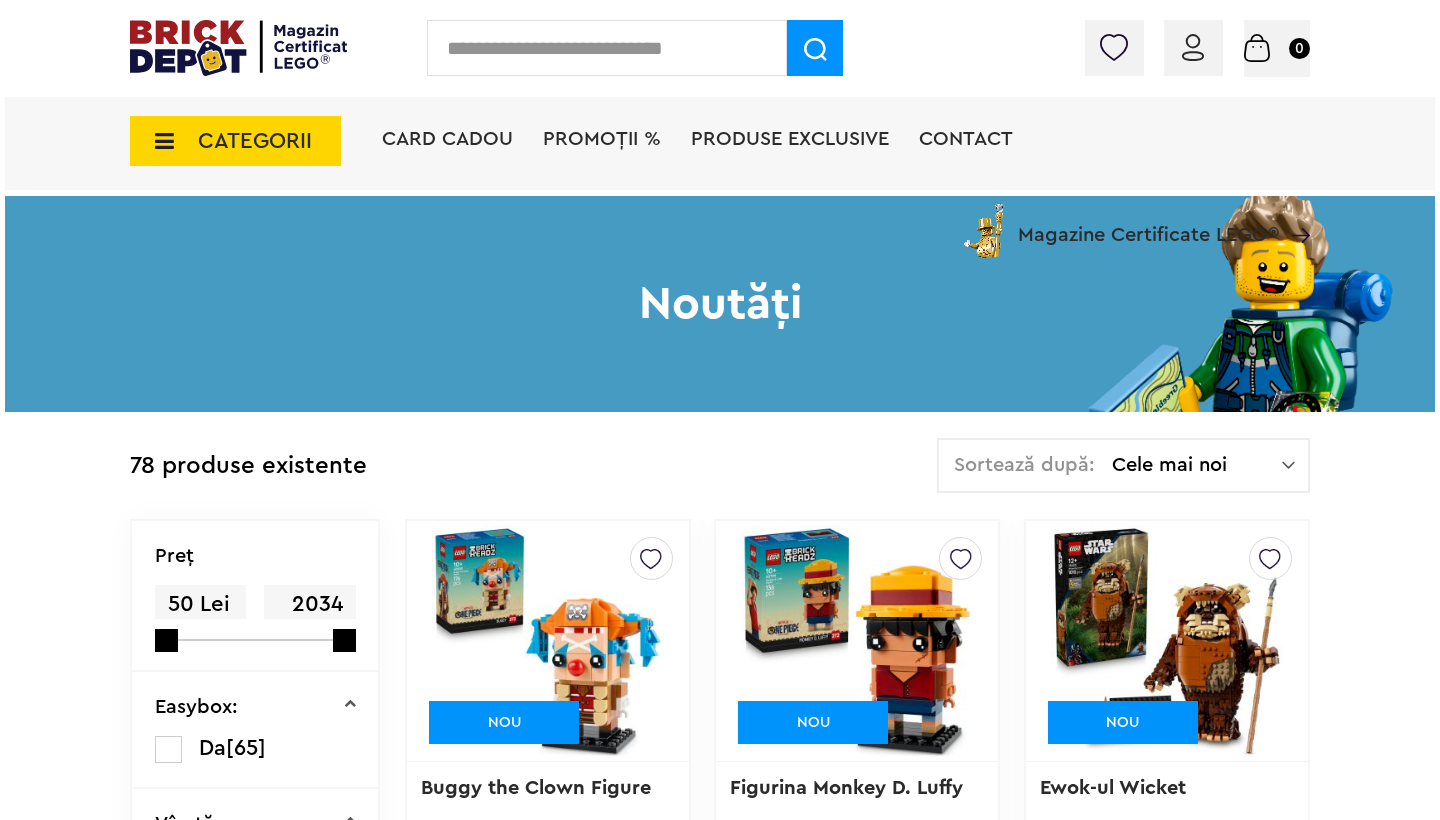 scroll, scrollTop: 0, scrollLeft: 0, axis: both 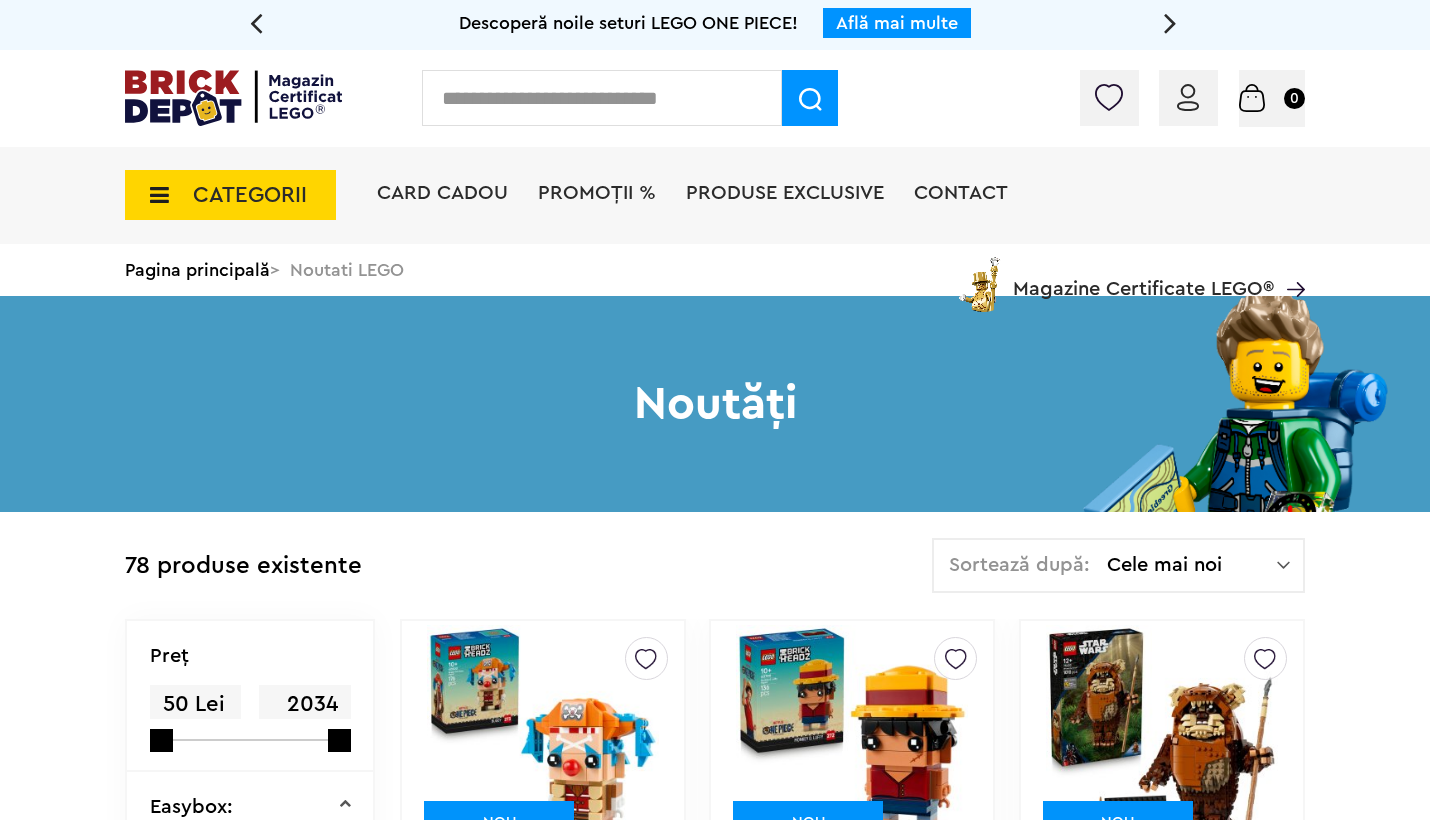 click on "CATEGORII" at bounding box center (250, 195) 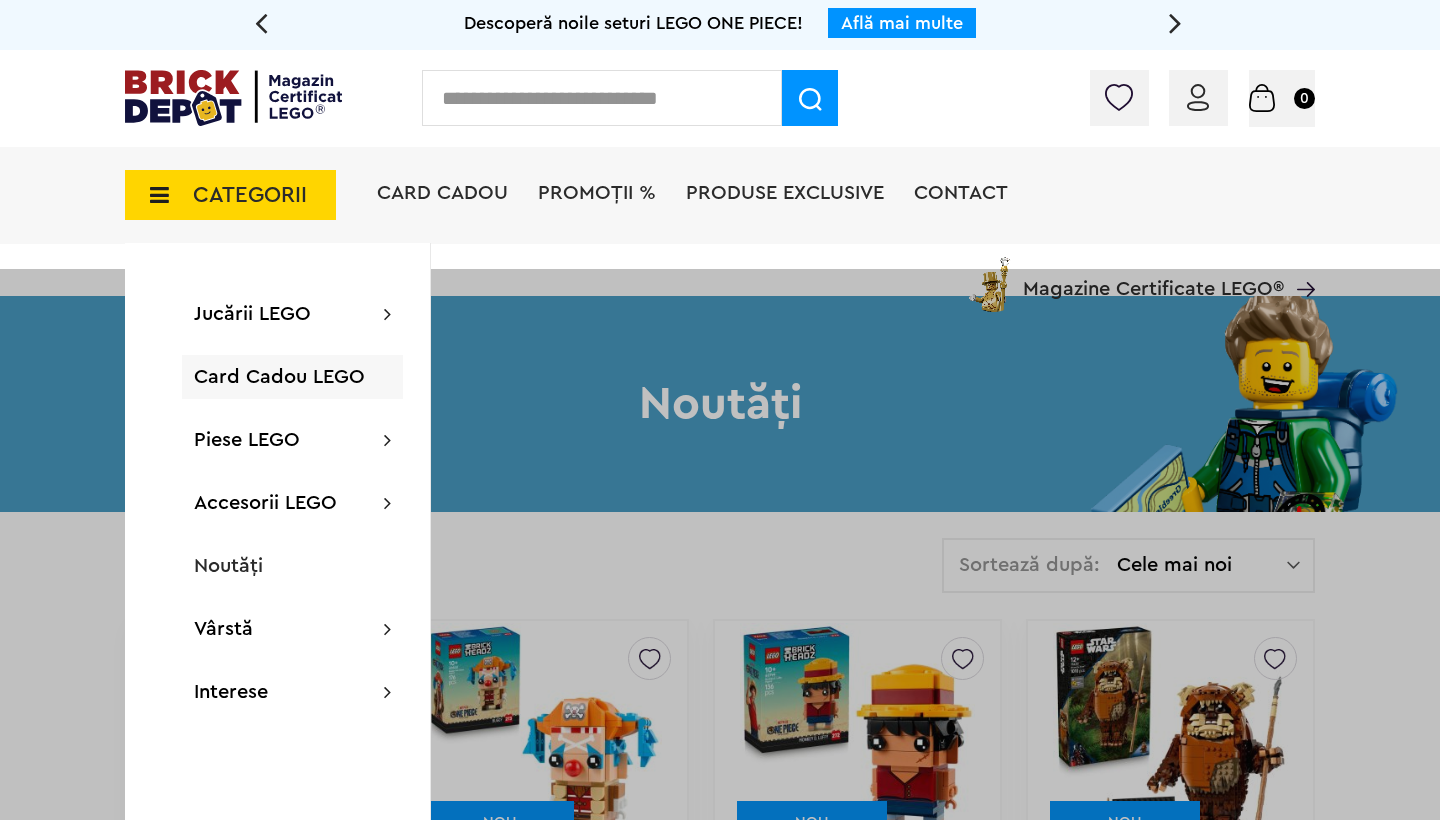 click on "Card Cadou LEGO" at bounding box center [279, 377] 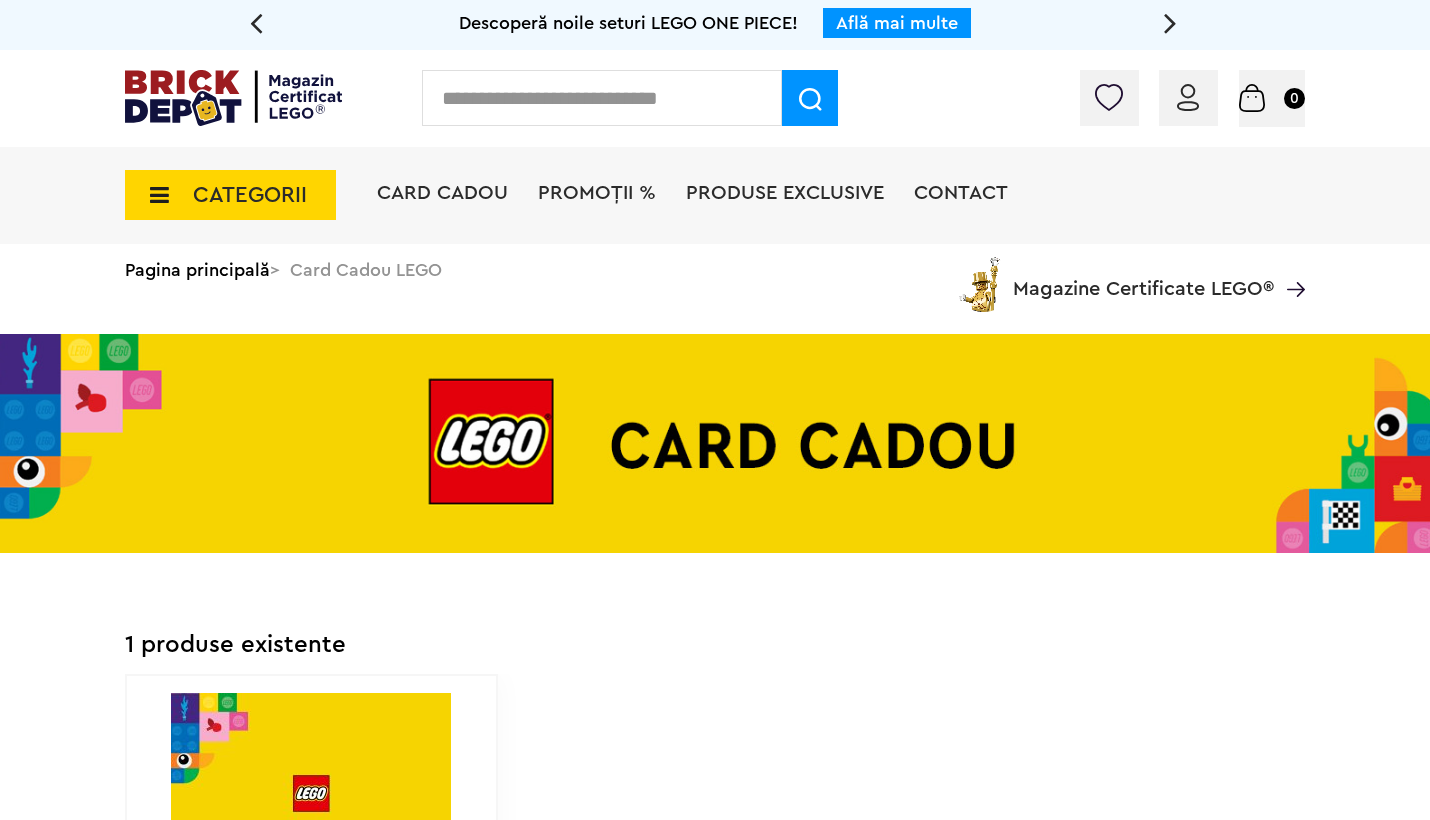 scroll, scrollTop: 0, scrollLeft: 0, axis: both 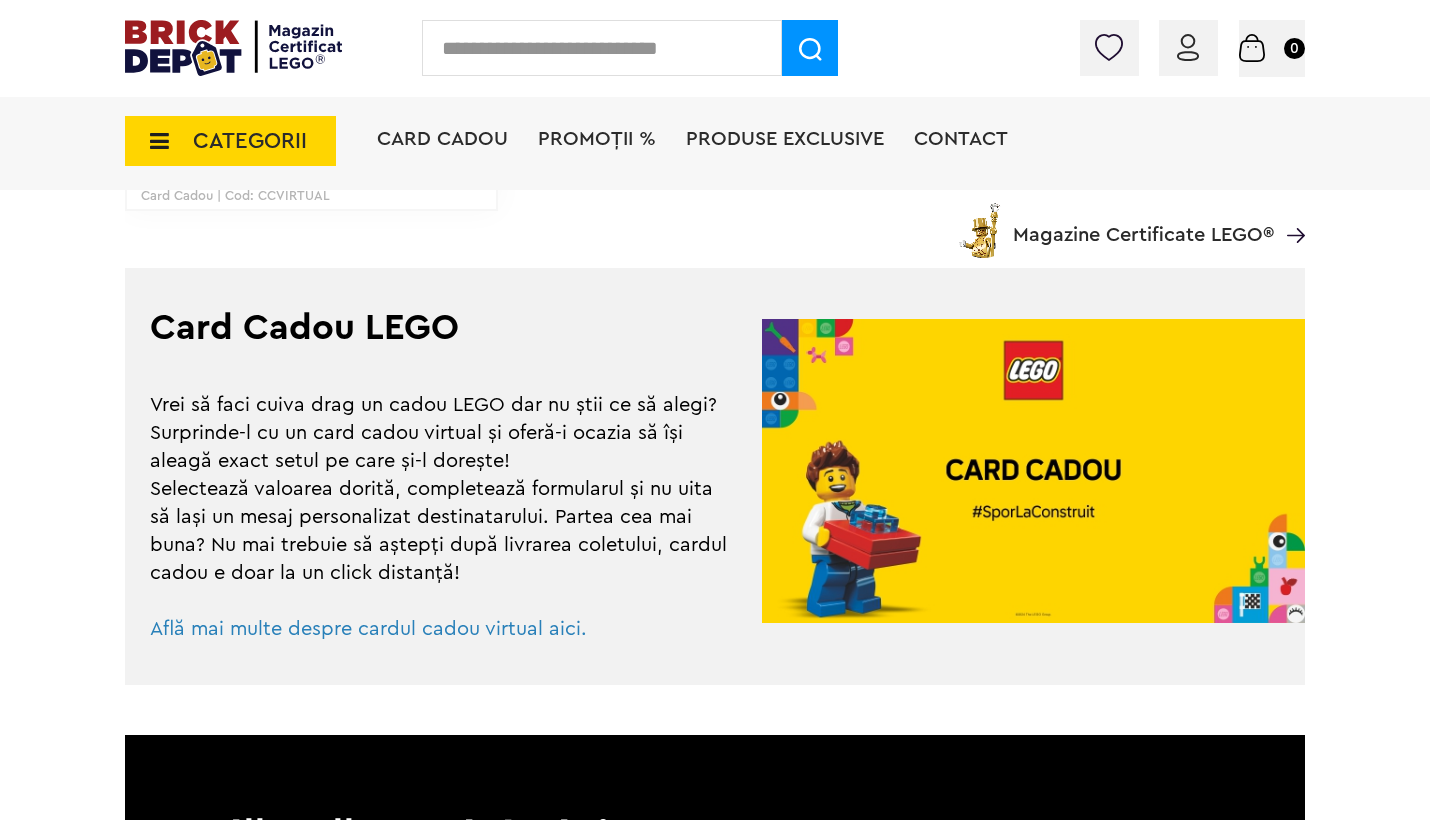 click on "CATEGORII" at bounding box center [230, 141] 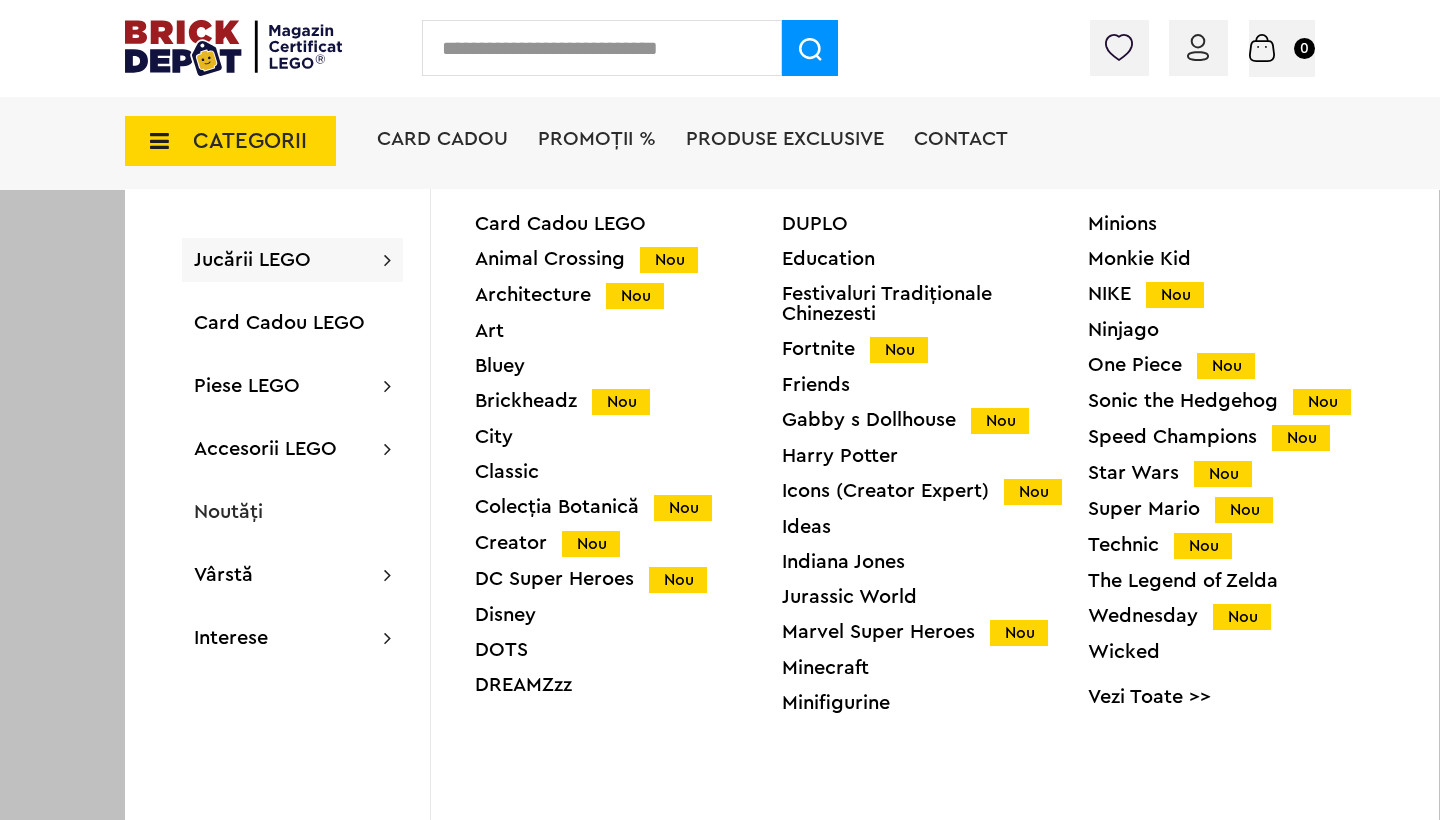 click on "The Legend of Zelda" at bounding box center [1241, 581] 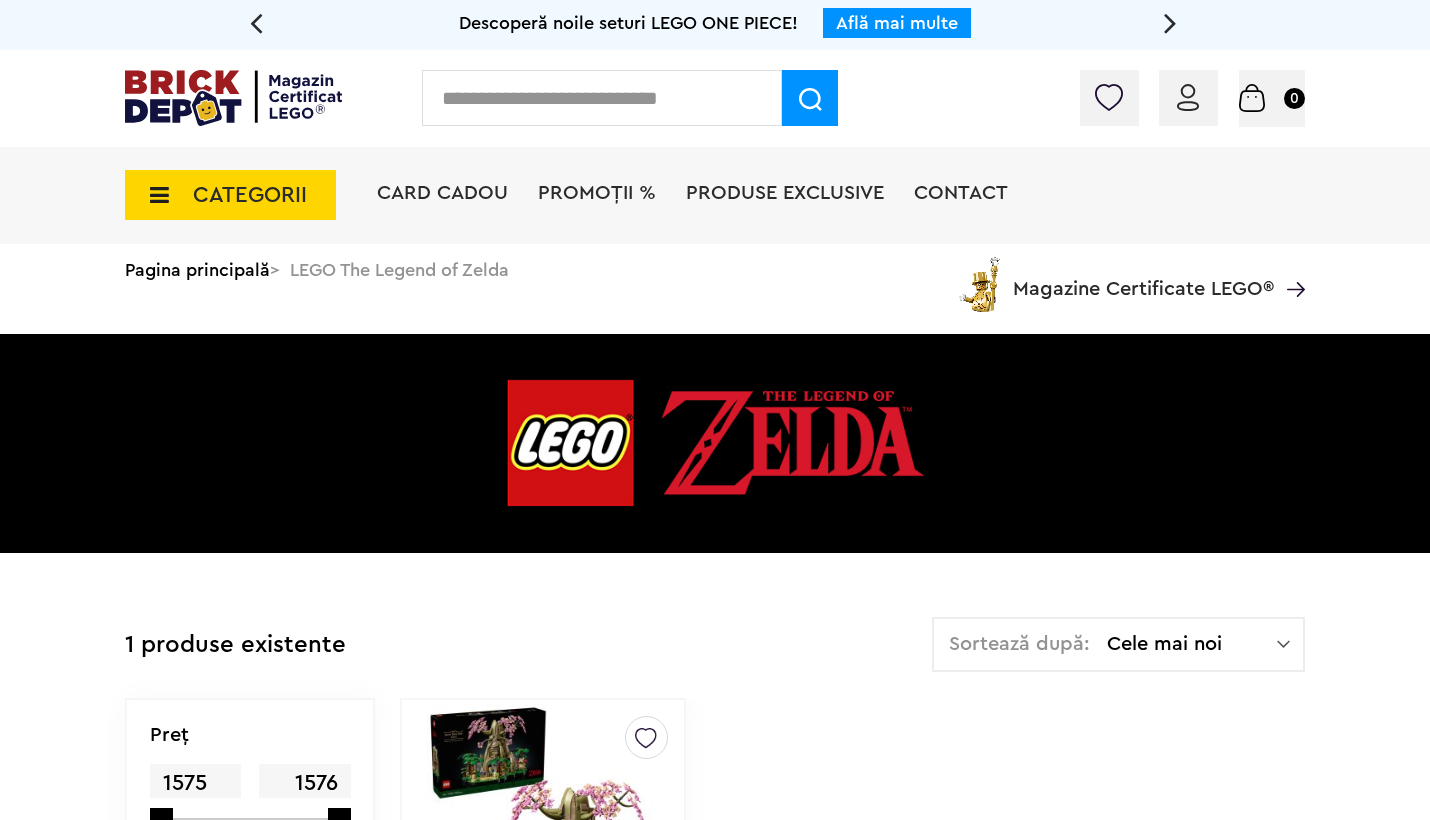 scroll, scrollTop: 0, scrollLeft: 0, axis: both 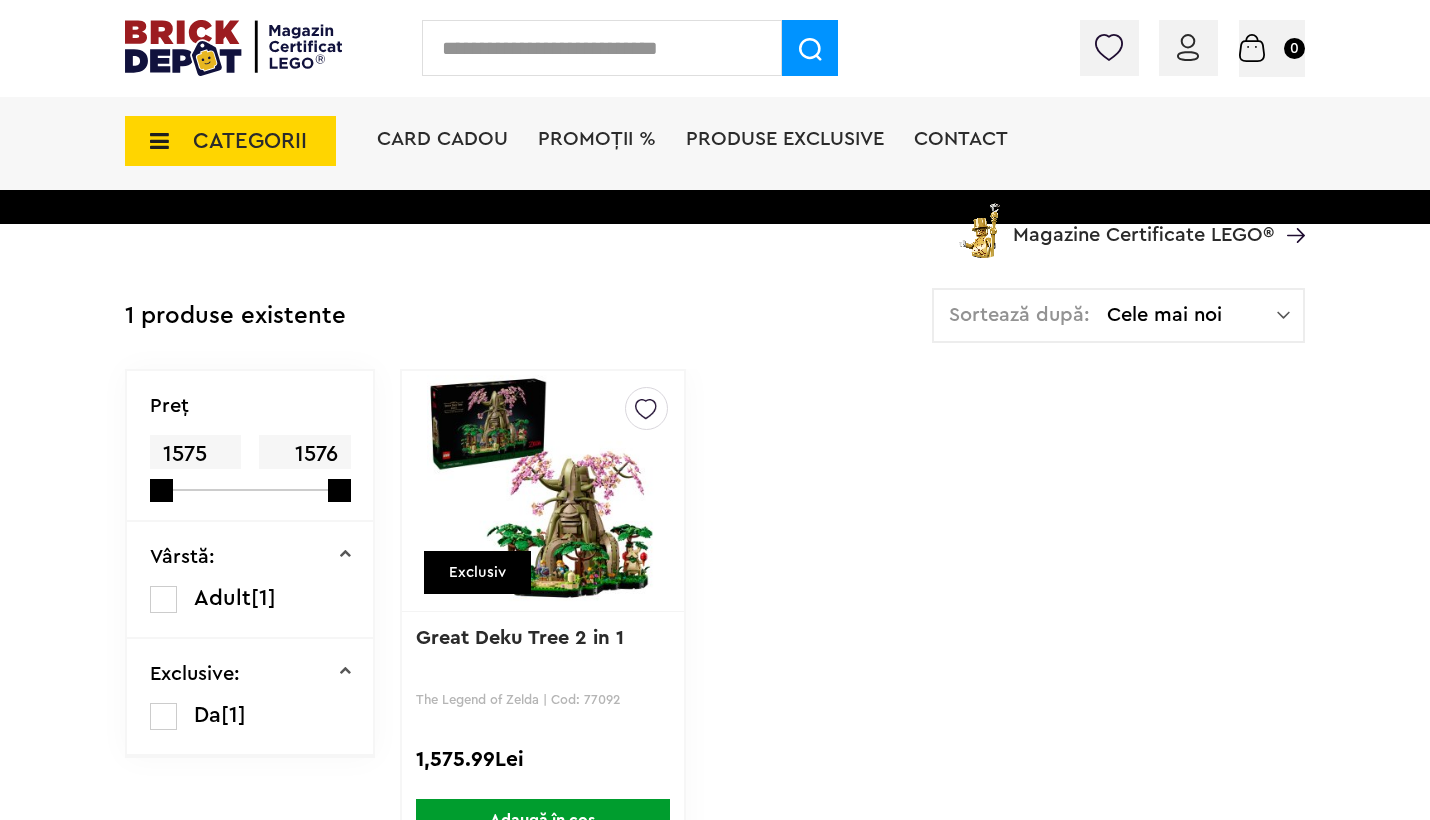 click on "CATEGORII" at bounding box center (230, 141) 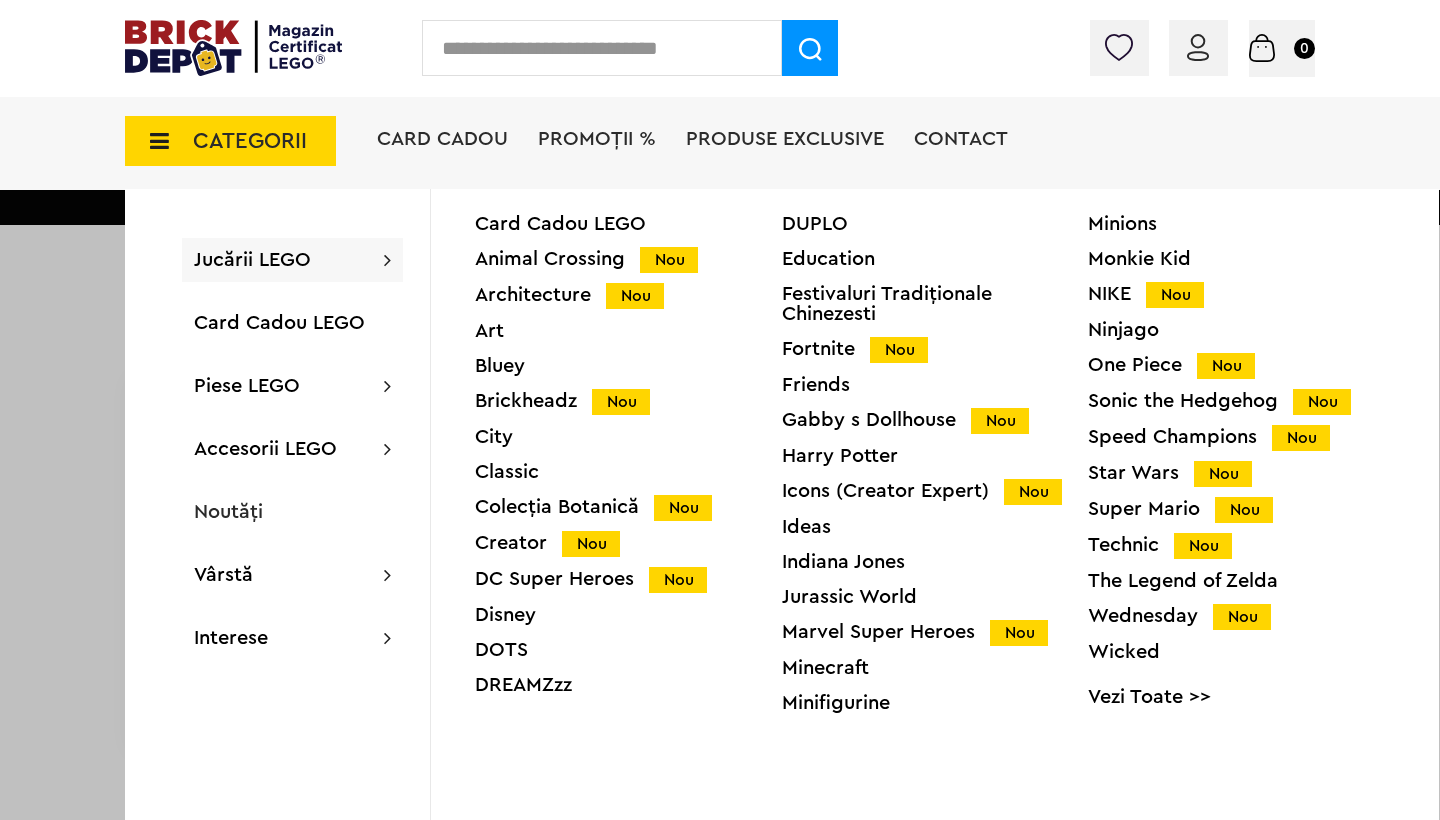 click on "Ideas" at bounding box center (935, 527) 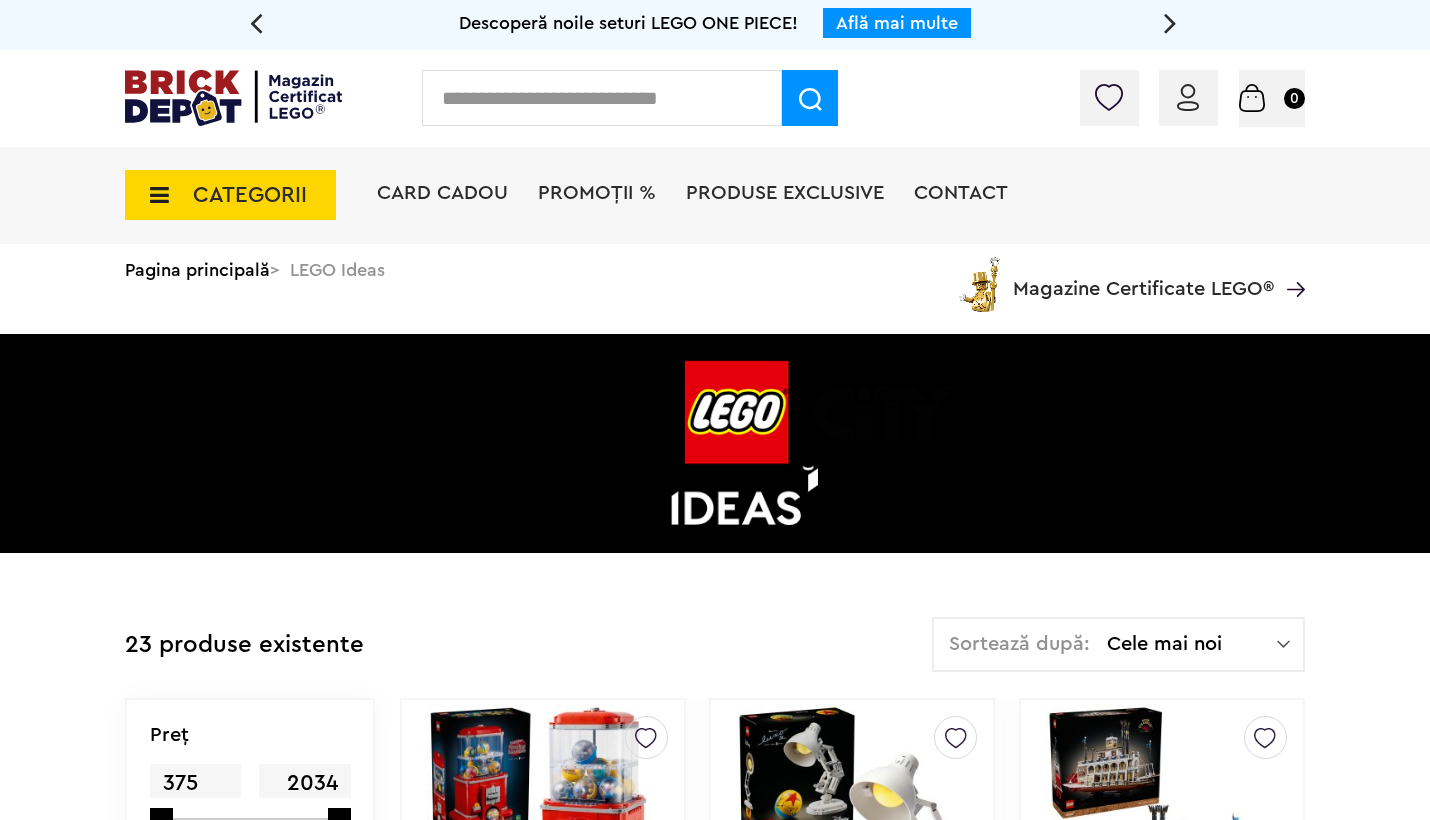 scroll, scrollTop: 630, scrollLeft: 0, axis: vertical 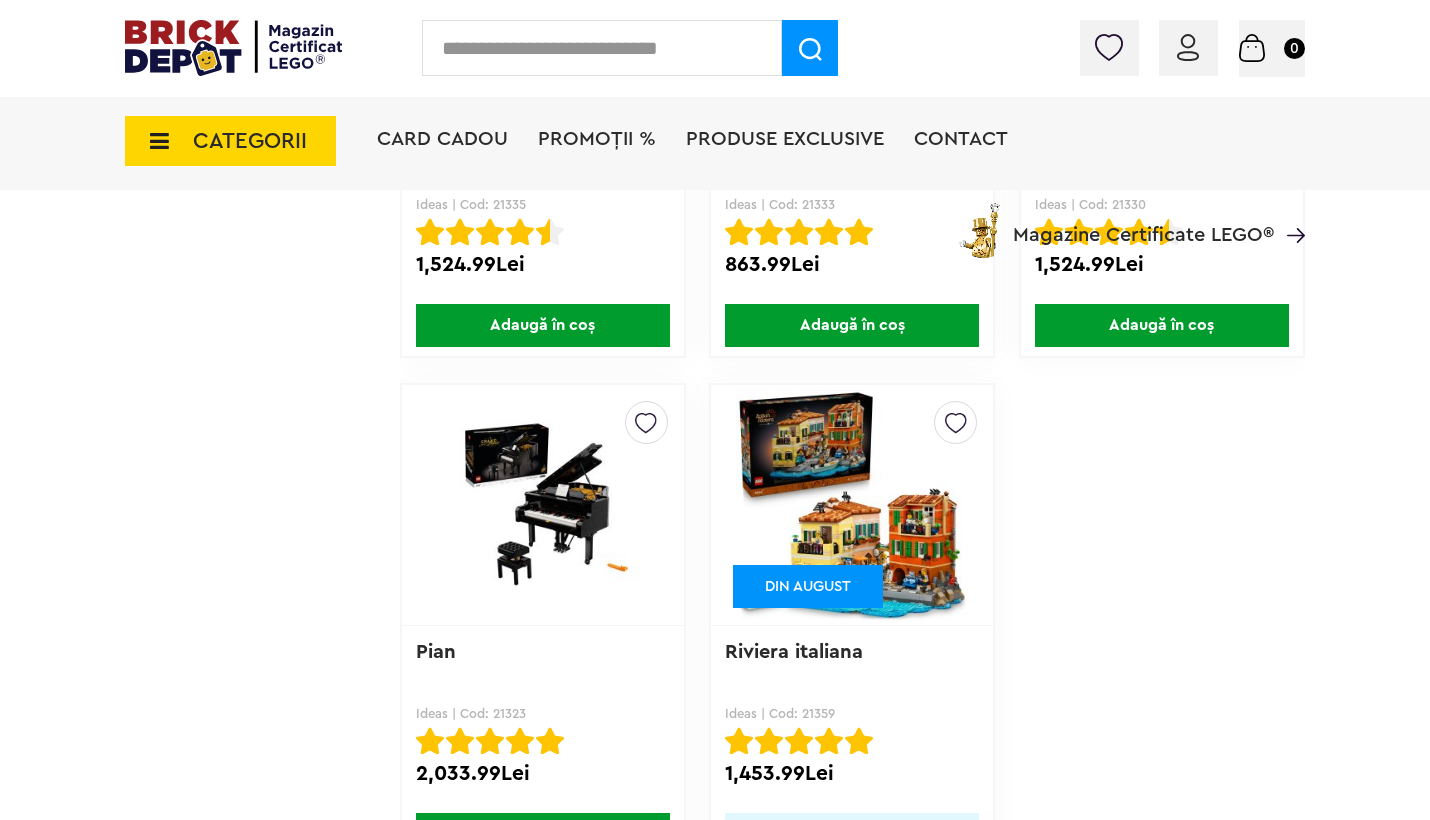 click on "CATEGORII" at bounding box center (230, 141) 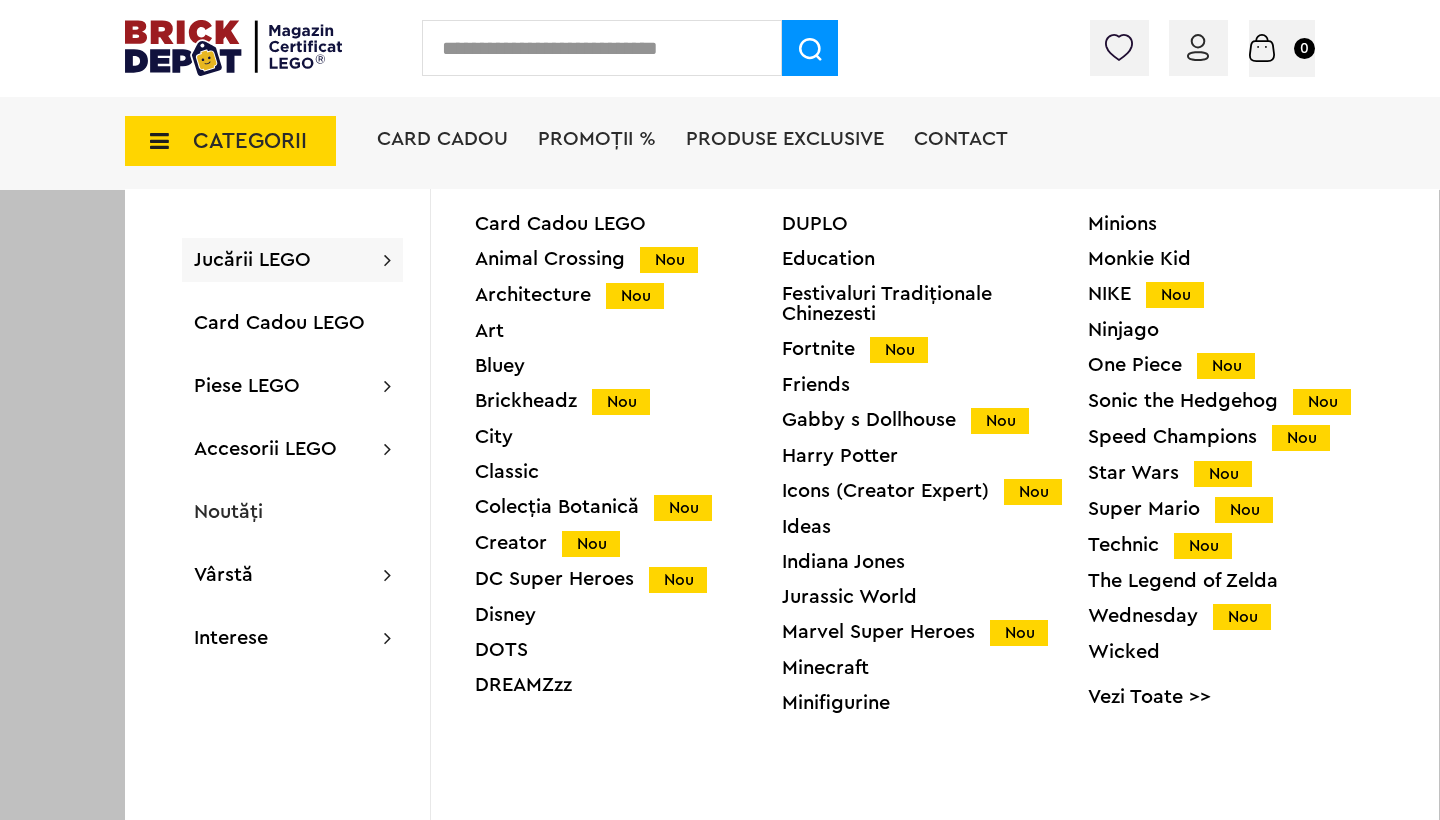 click on "Classic" at bounding box center [628, 472] 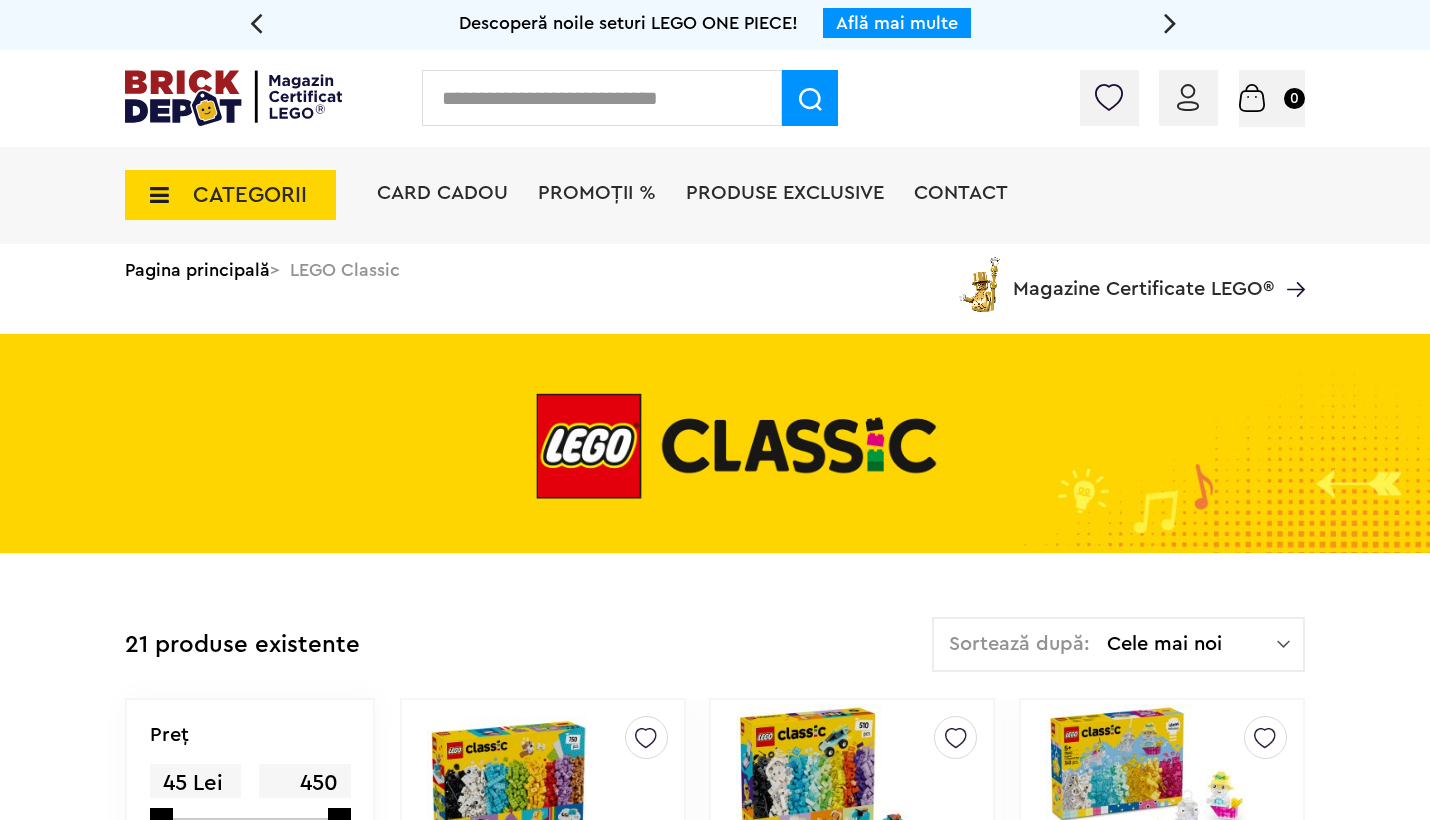 scroll, scrollTop: 0, scrollLeft: 0, axis: both 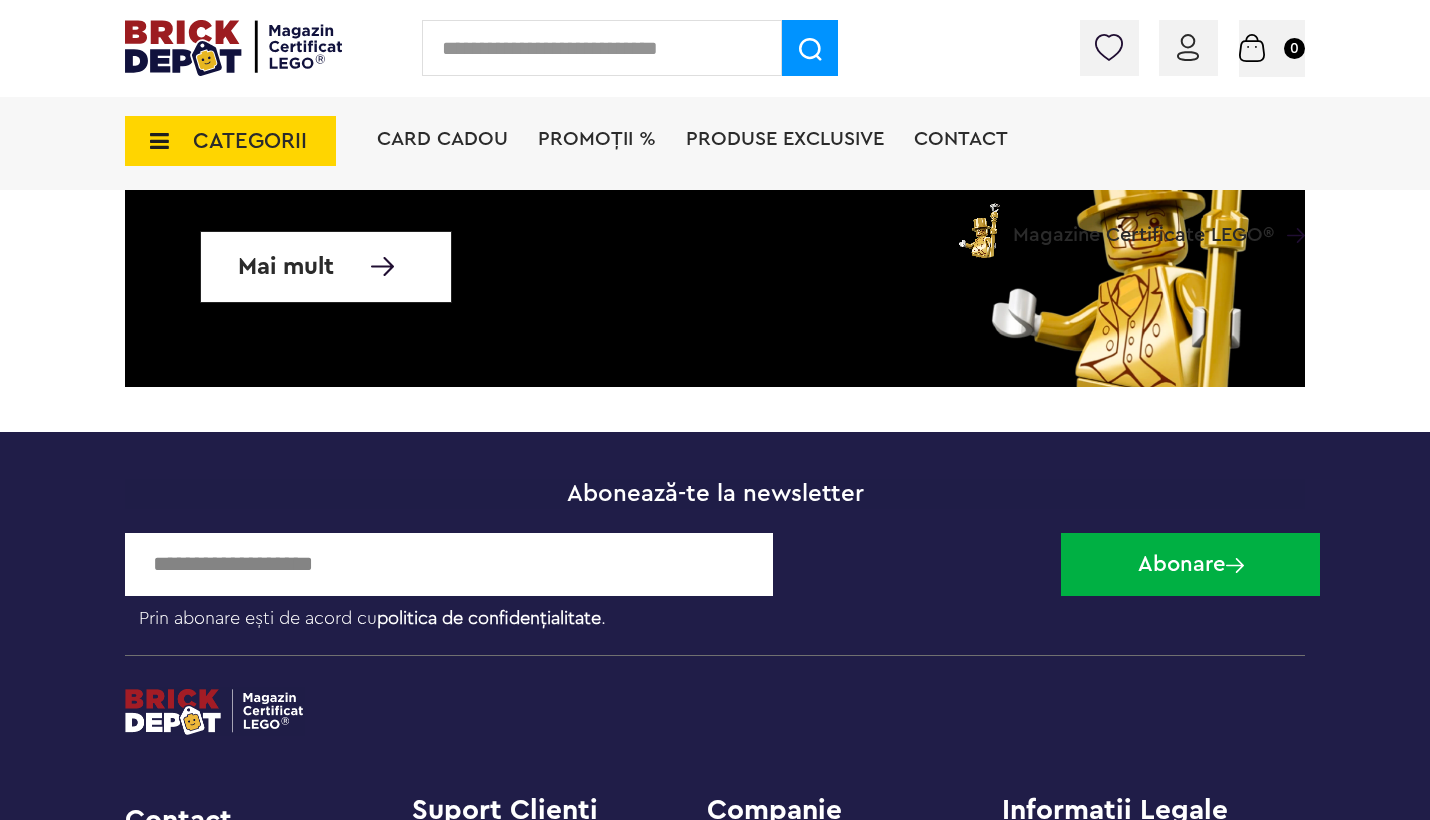 click on "CATEGORII" at bounding box center (250, 141) 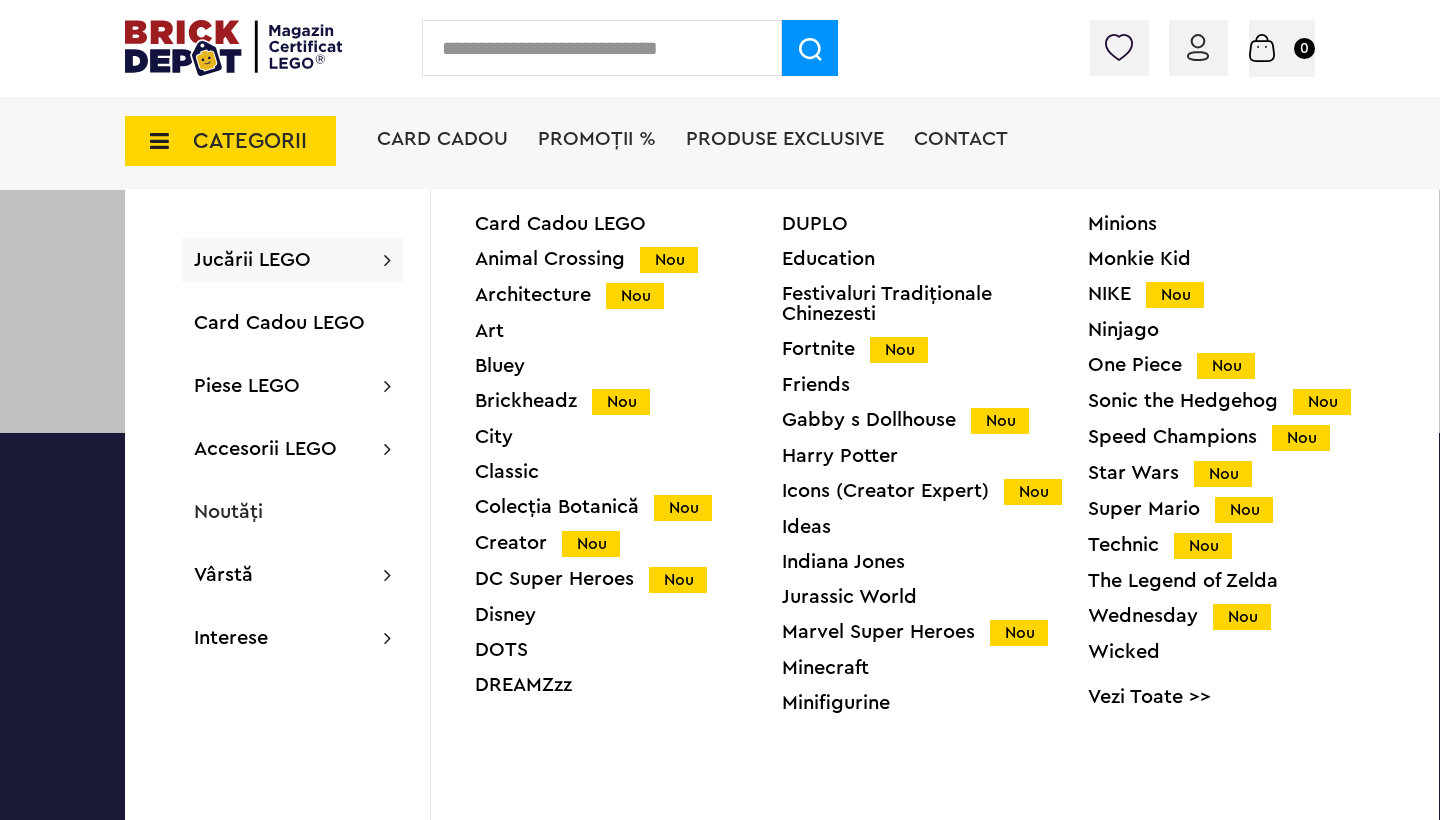 click at bounding box center [602, 48] 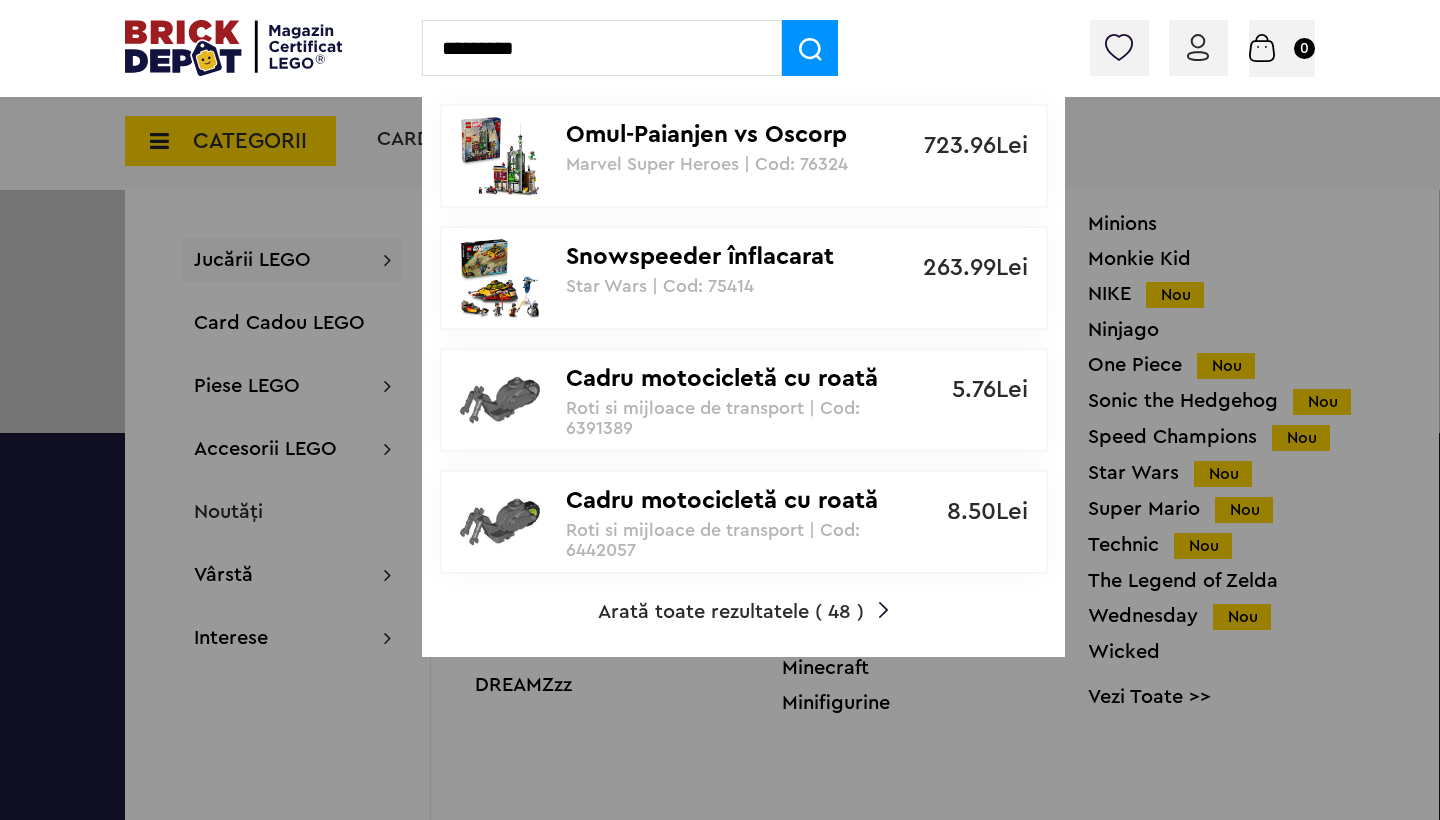 type on "*********" 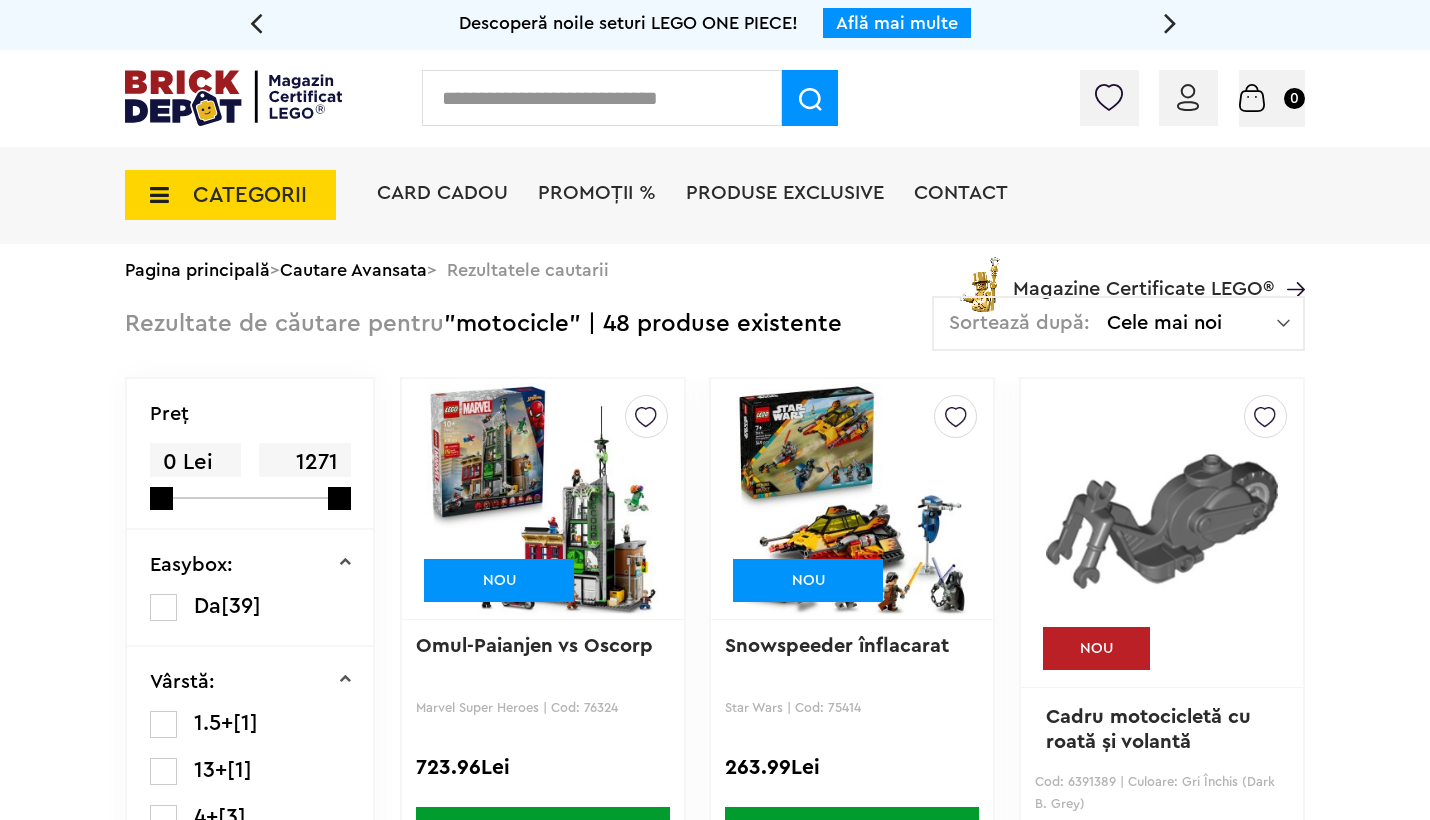 scroll, scrollTop: 0, scrollLeft: 0, axis: both 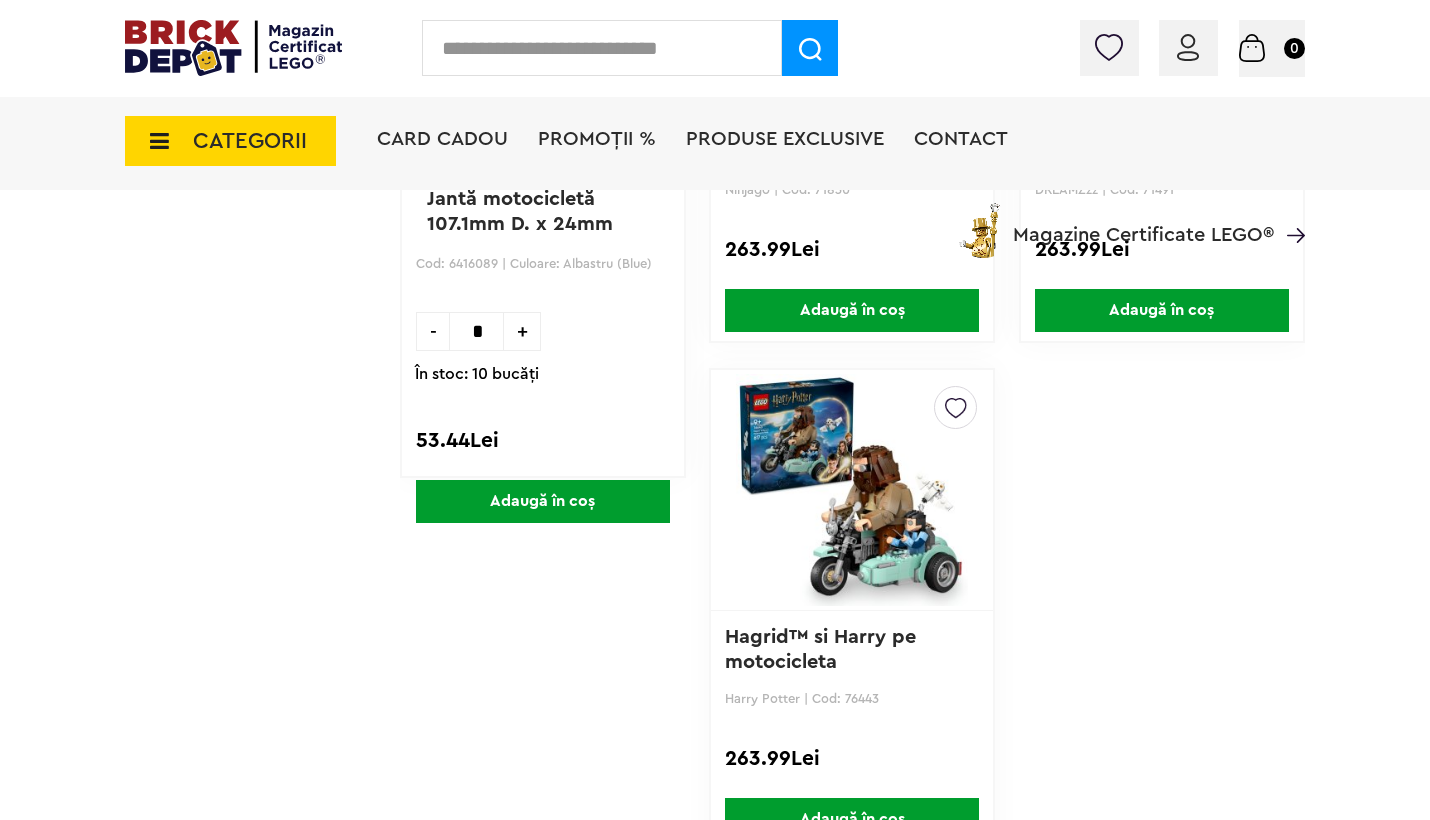 click at bounding box center [602, 48] 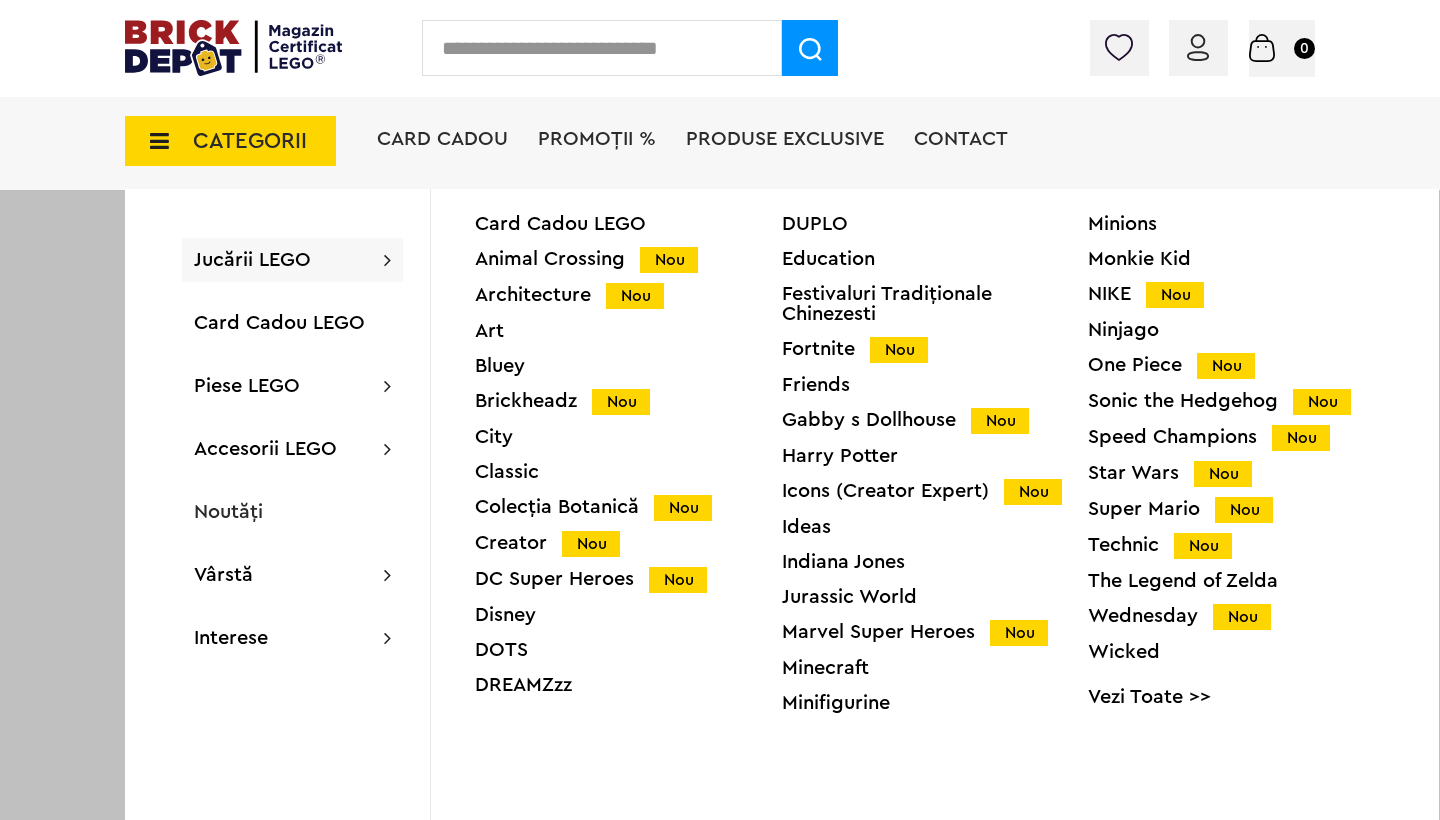 click on "Card Cadou LEGO Animal Crossing Nou Architecture Nou Art Bluey Brickheadz Nou City Classic Colecția Botanică Nou Creator Nou DC Super Heroes Nou Disney DOTS DREAMZzz" at bounding box center [628, 462] 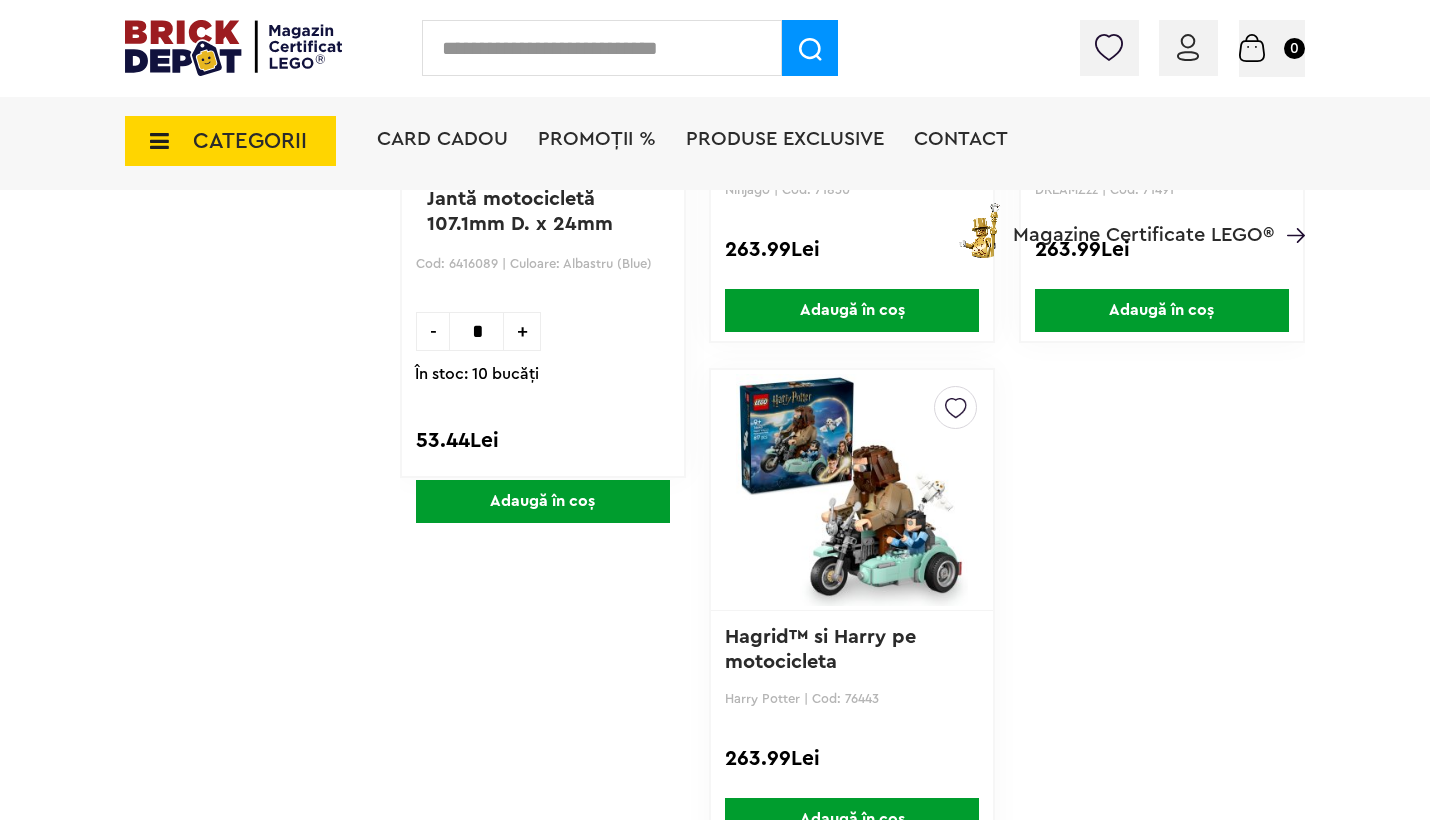 click on "CATEGORII" at bounding box center (230, 141) 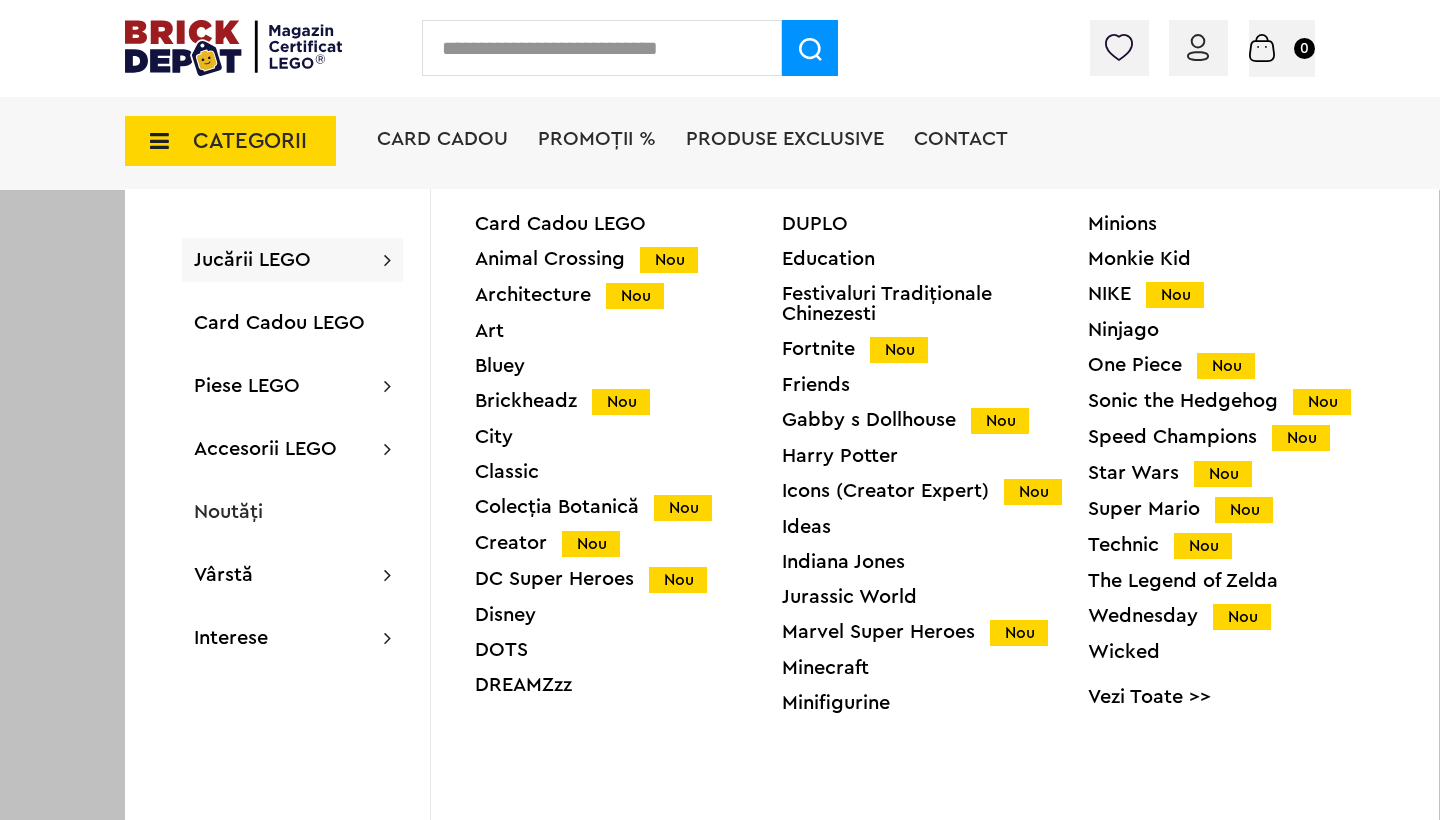 click on "Creator Nou" at bounding box center (628, 543) 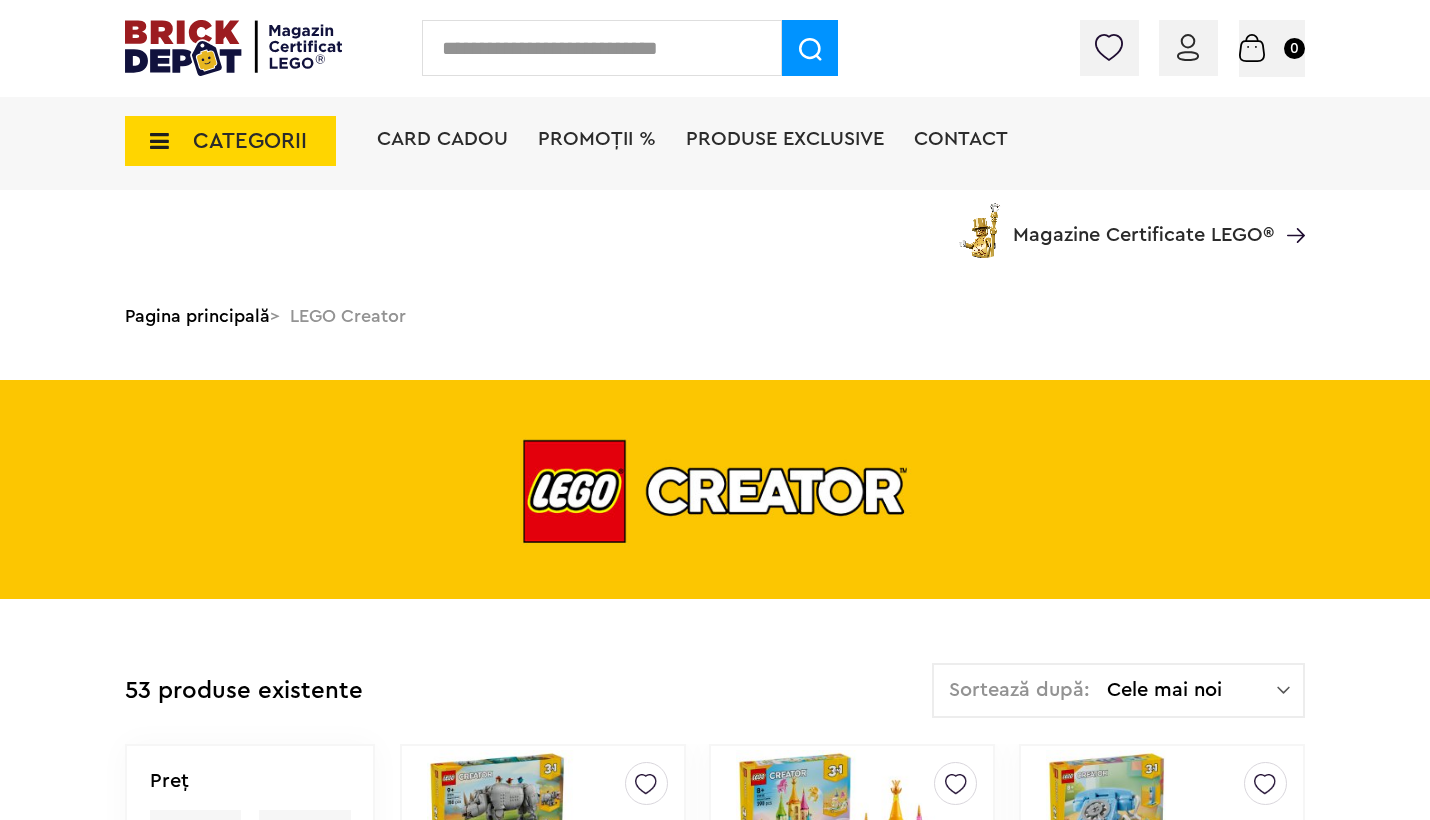 scroll, scrollTop: 437, scrollLeft: 0, axis: vertical 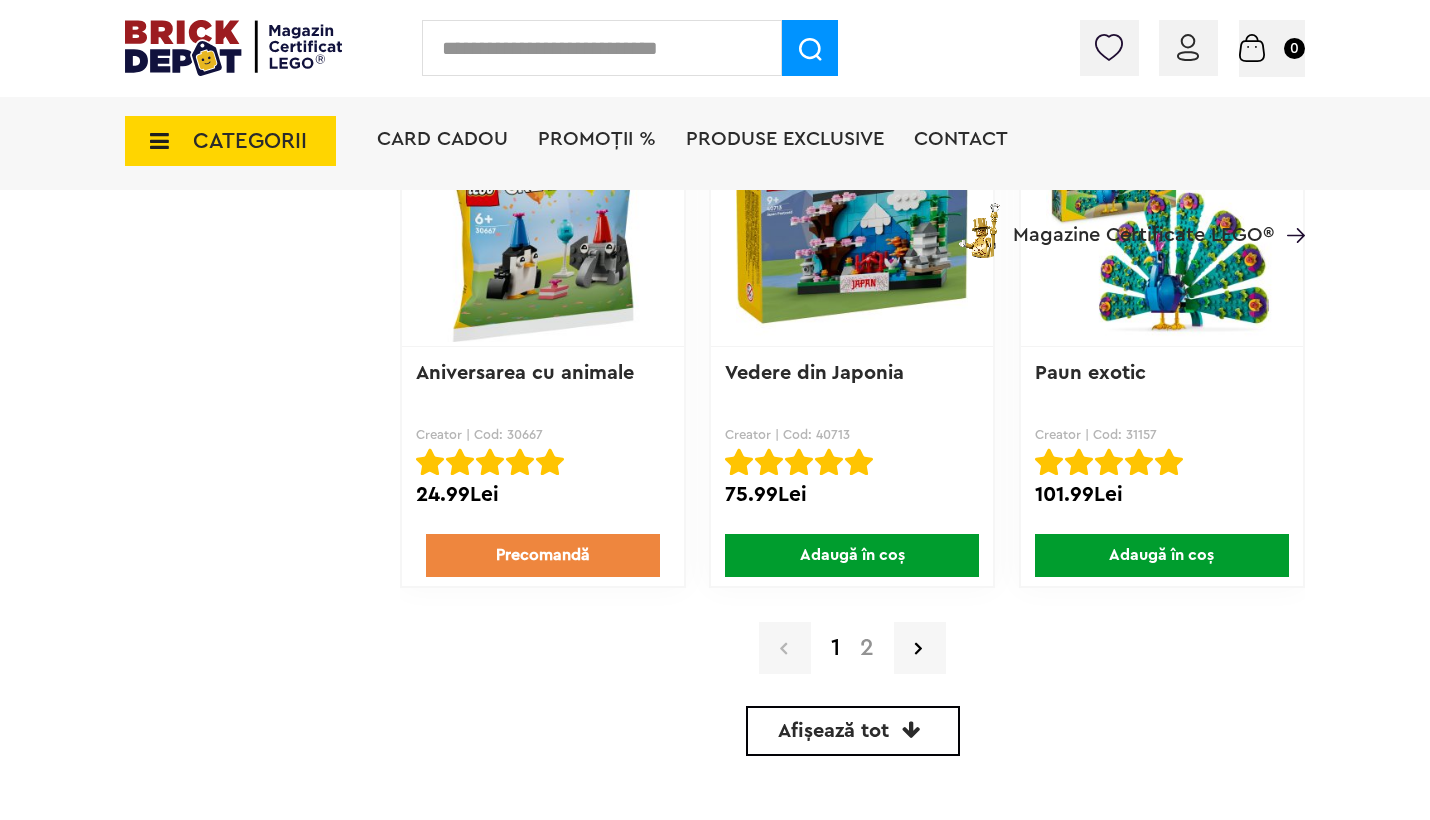 click on "Afișează tot" at bounding box center (853, 731) 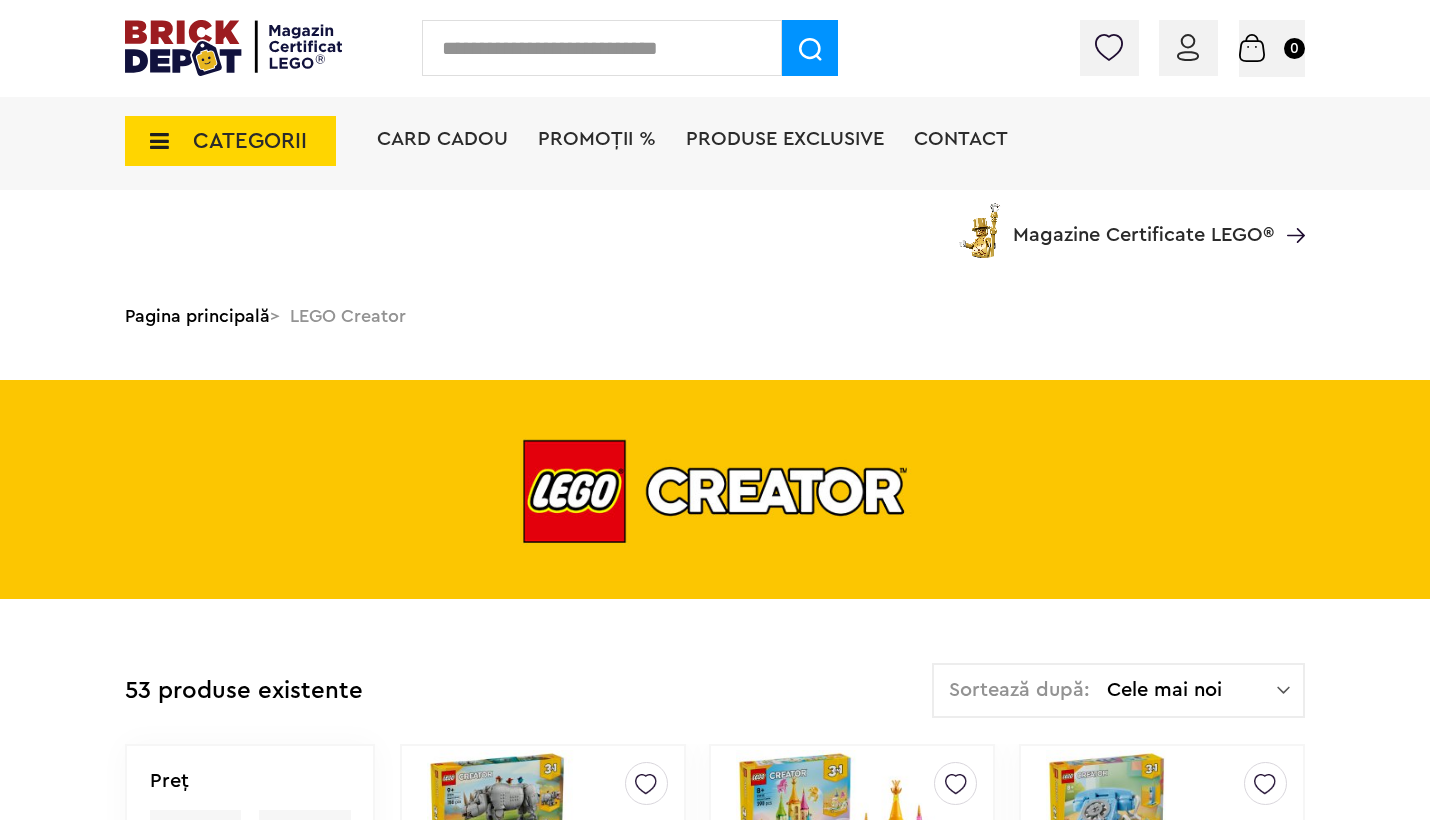scroll, scrollTop: 5338, scrollLeft: 0, axis: vertical 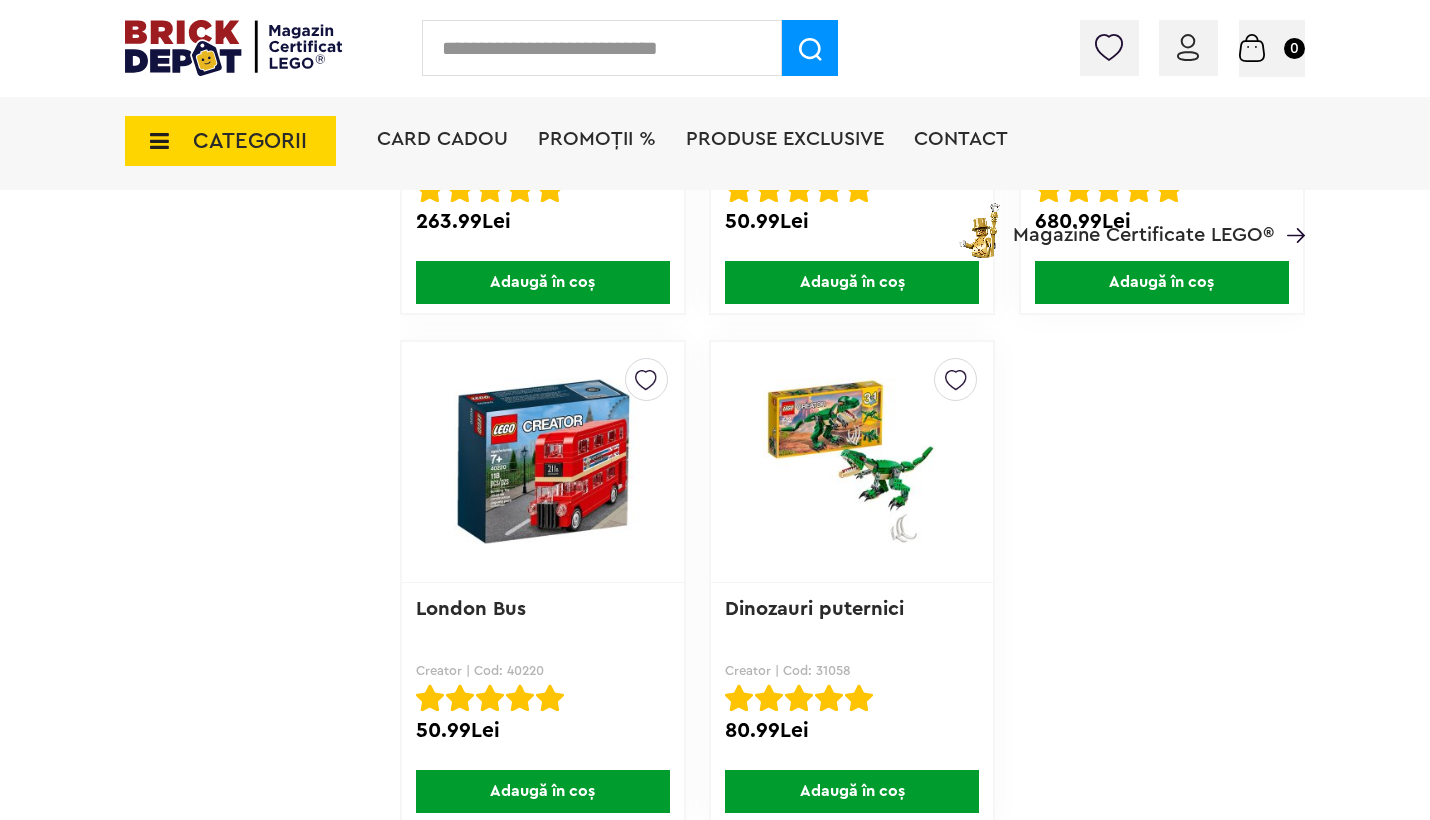 click at bounding box center [602, 48] 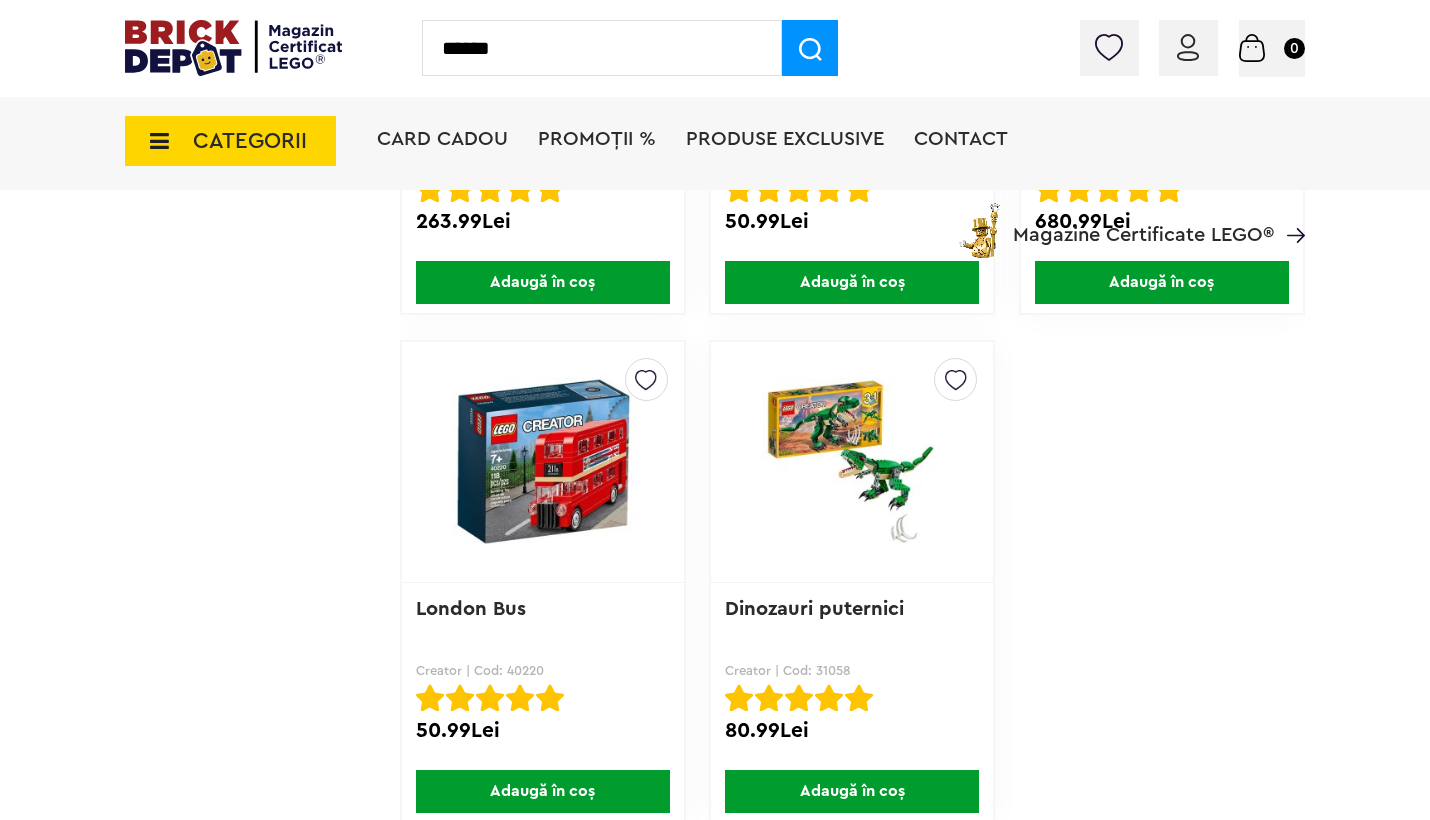 type on "******" 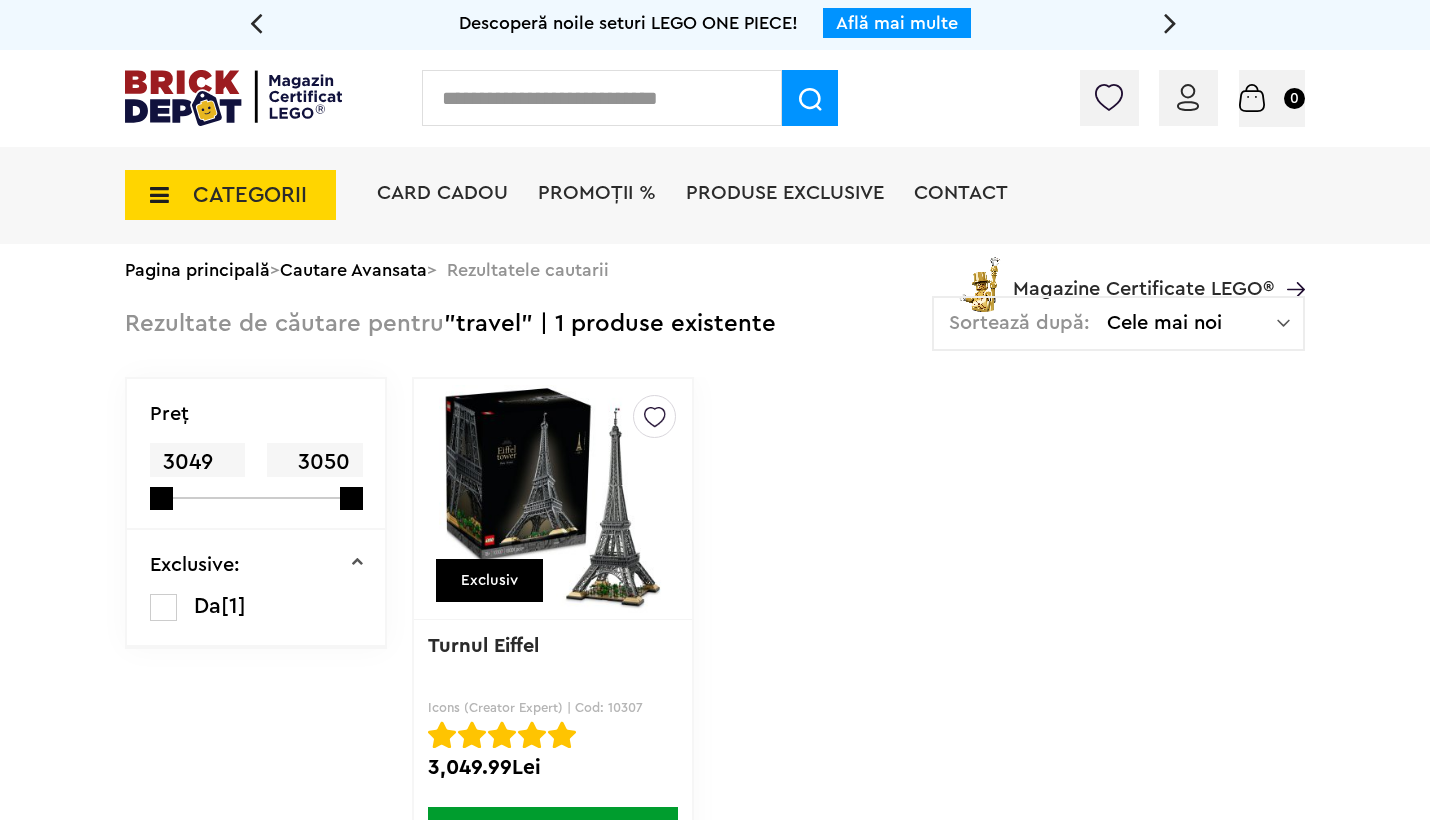 scroll, scrollTop: 0, scrollLeft: 0, axis: both 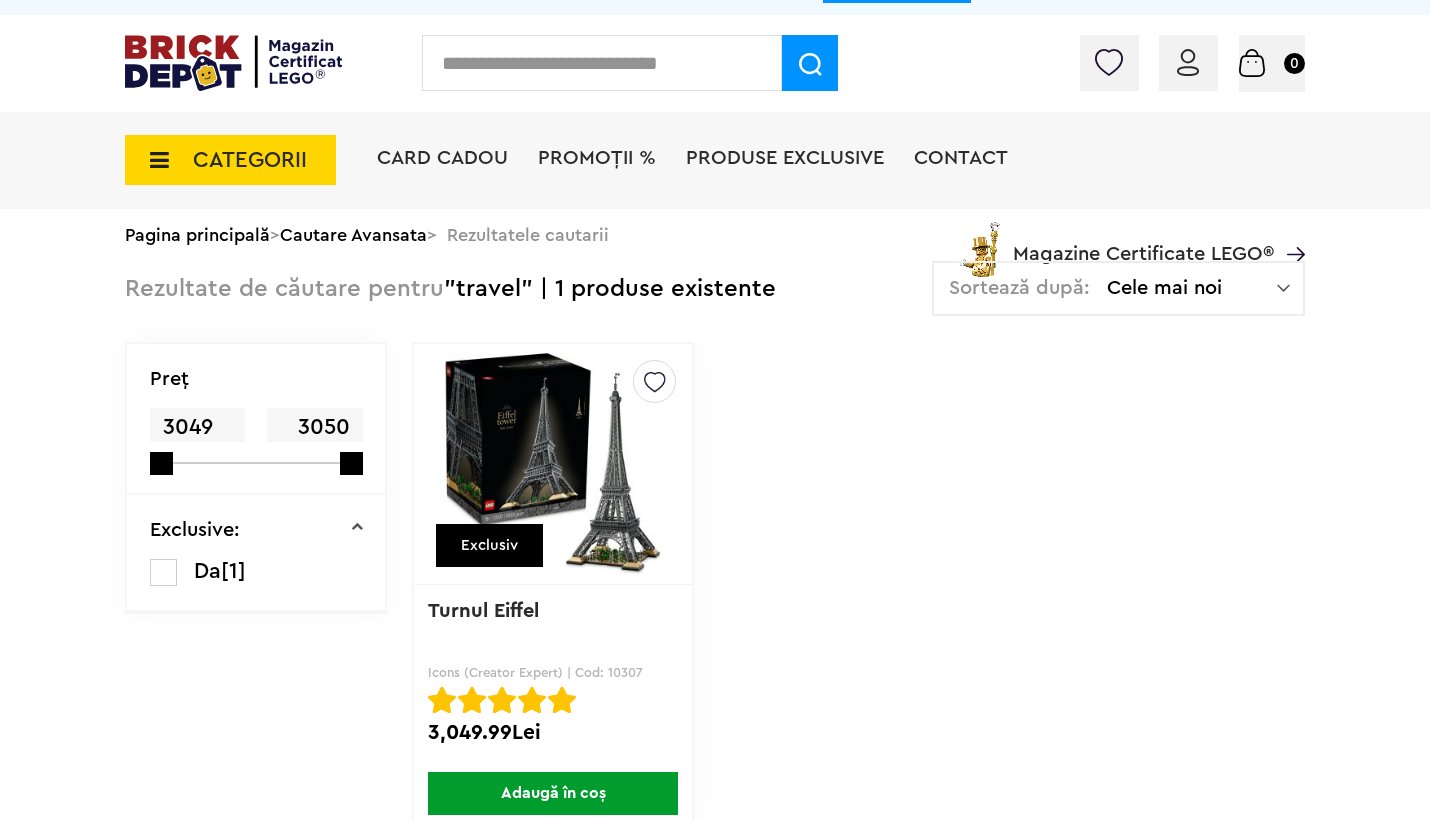 click at bounding box center (602, 63) 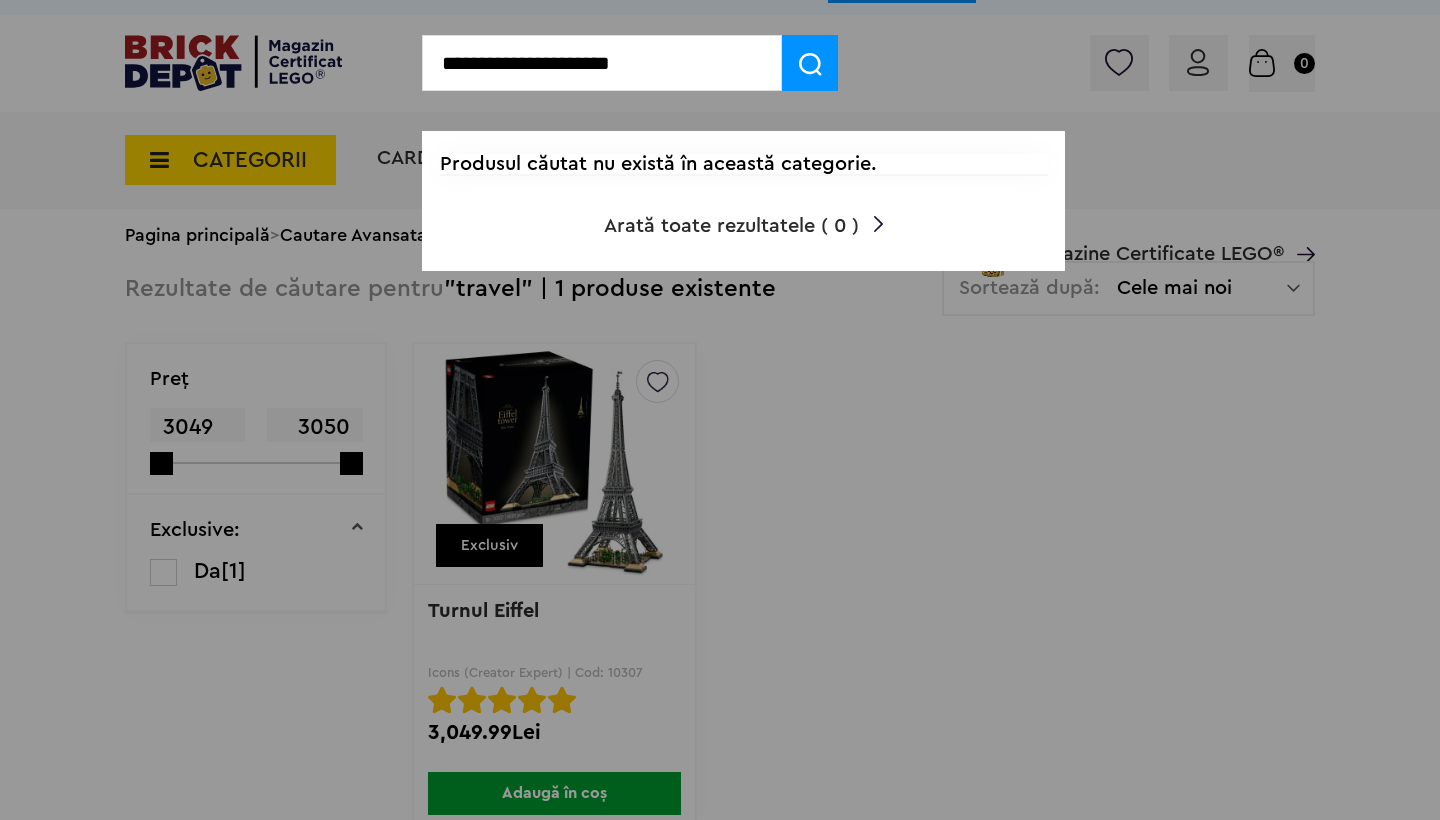 type on "**********" 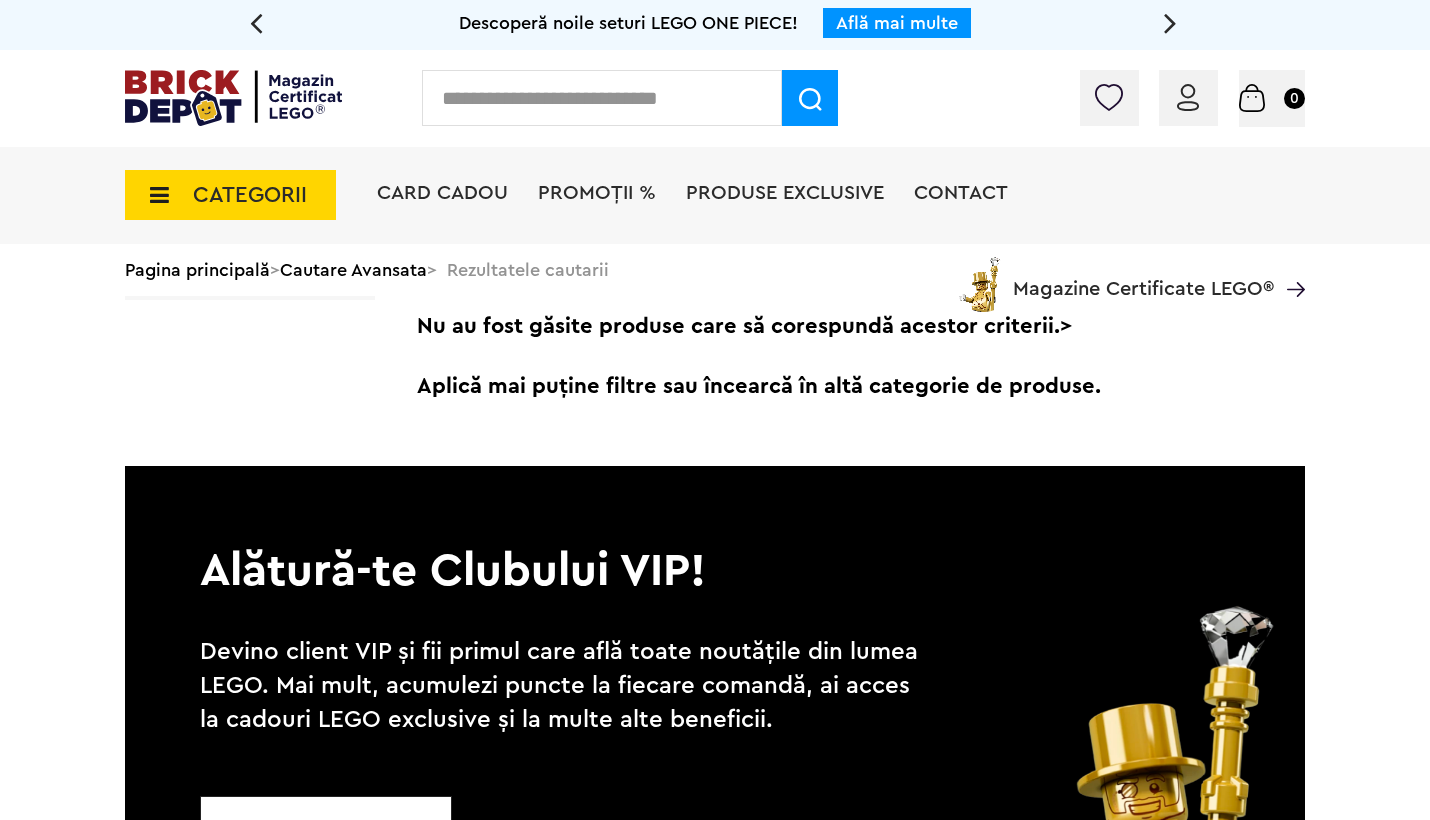 scroll, scrollTop: 64, scrollLeft: 0, axis: vertical 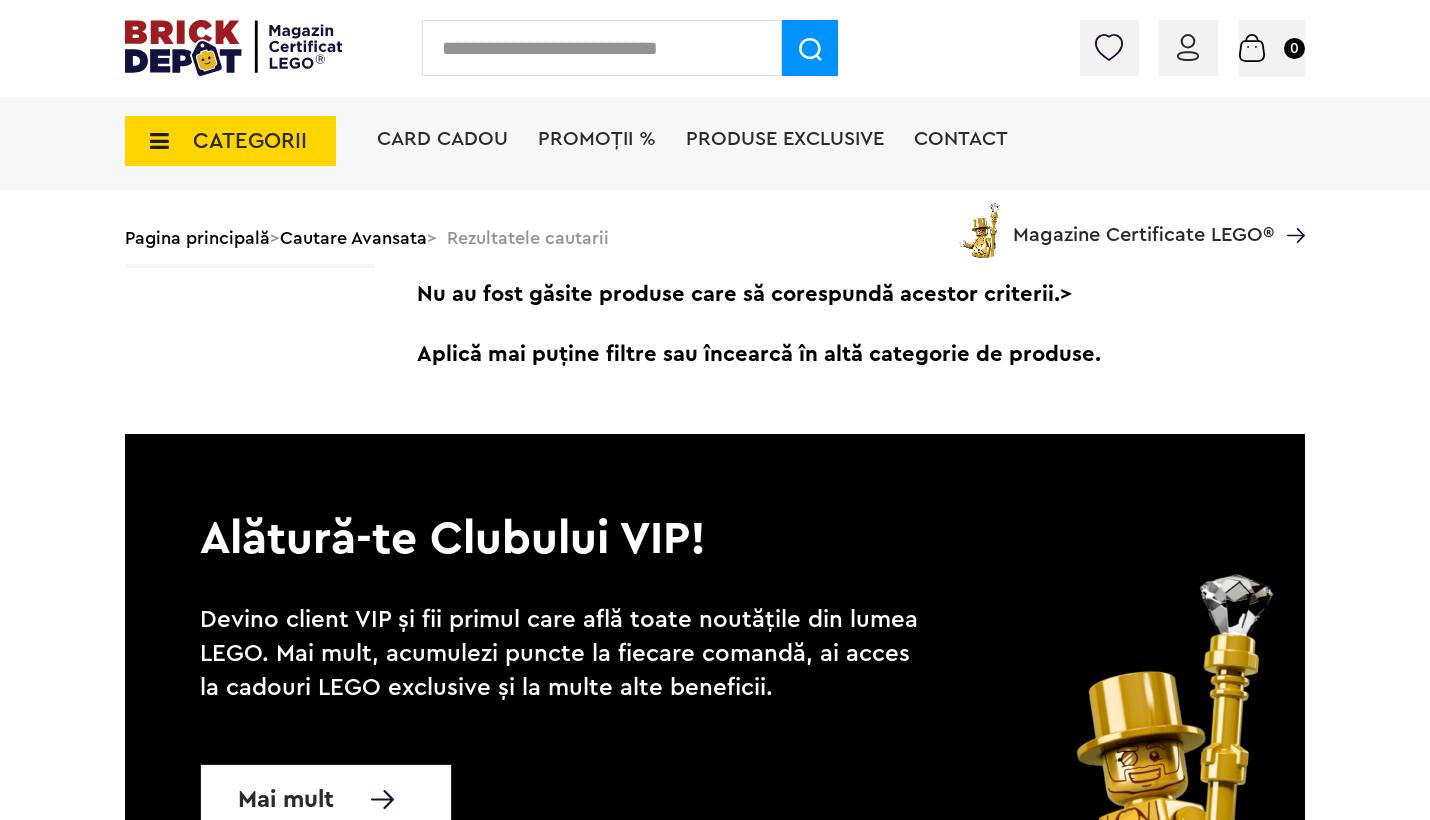 click on "CATEGORII" at bounding box center [250, 141] 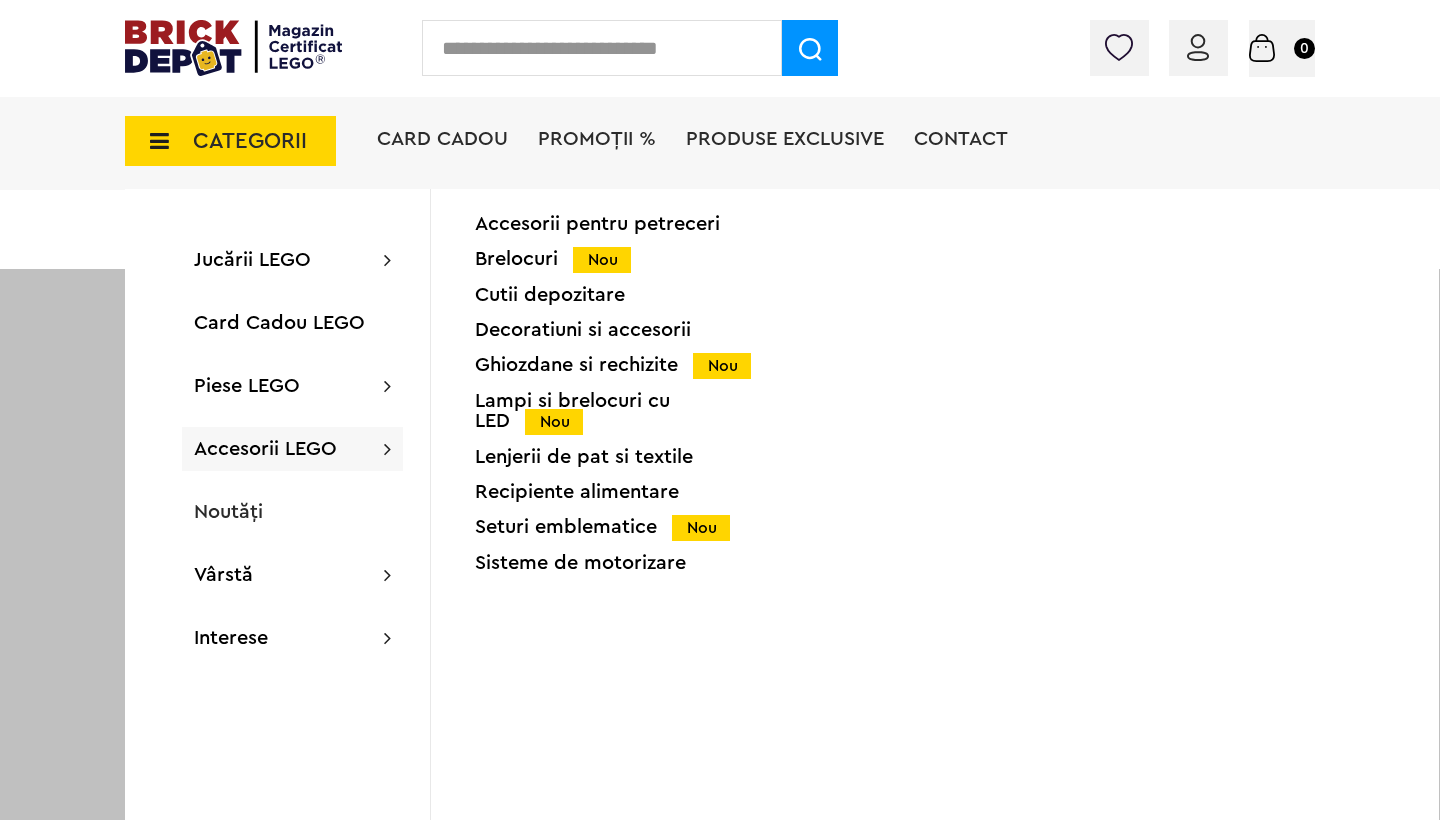 click on "Ghiozdane si rechizite Nou" at bounding box center (628, 365) 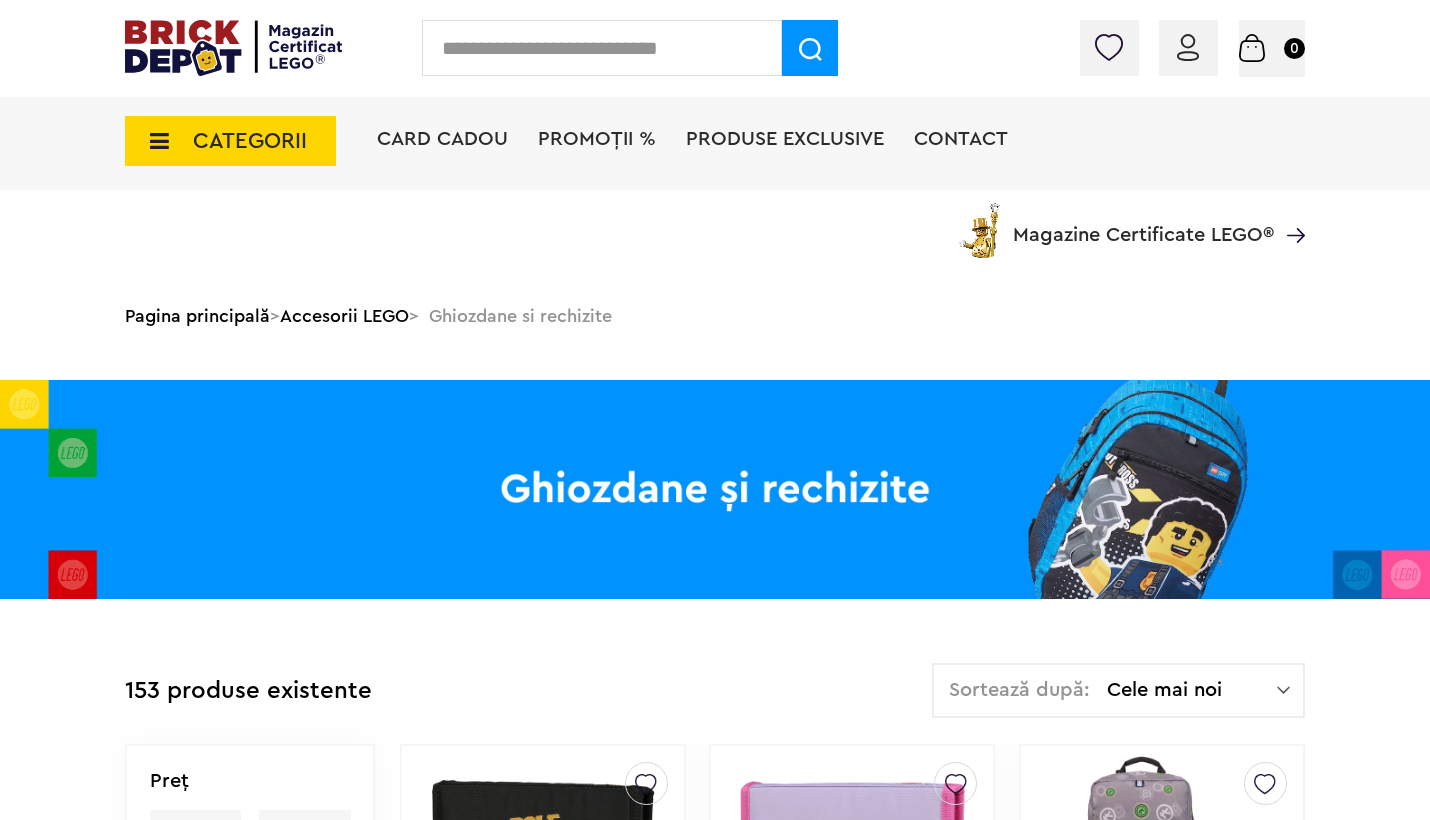 scroll, scrollTop: 394, scrollLeft: 0, axis: vertical 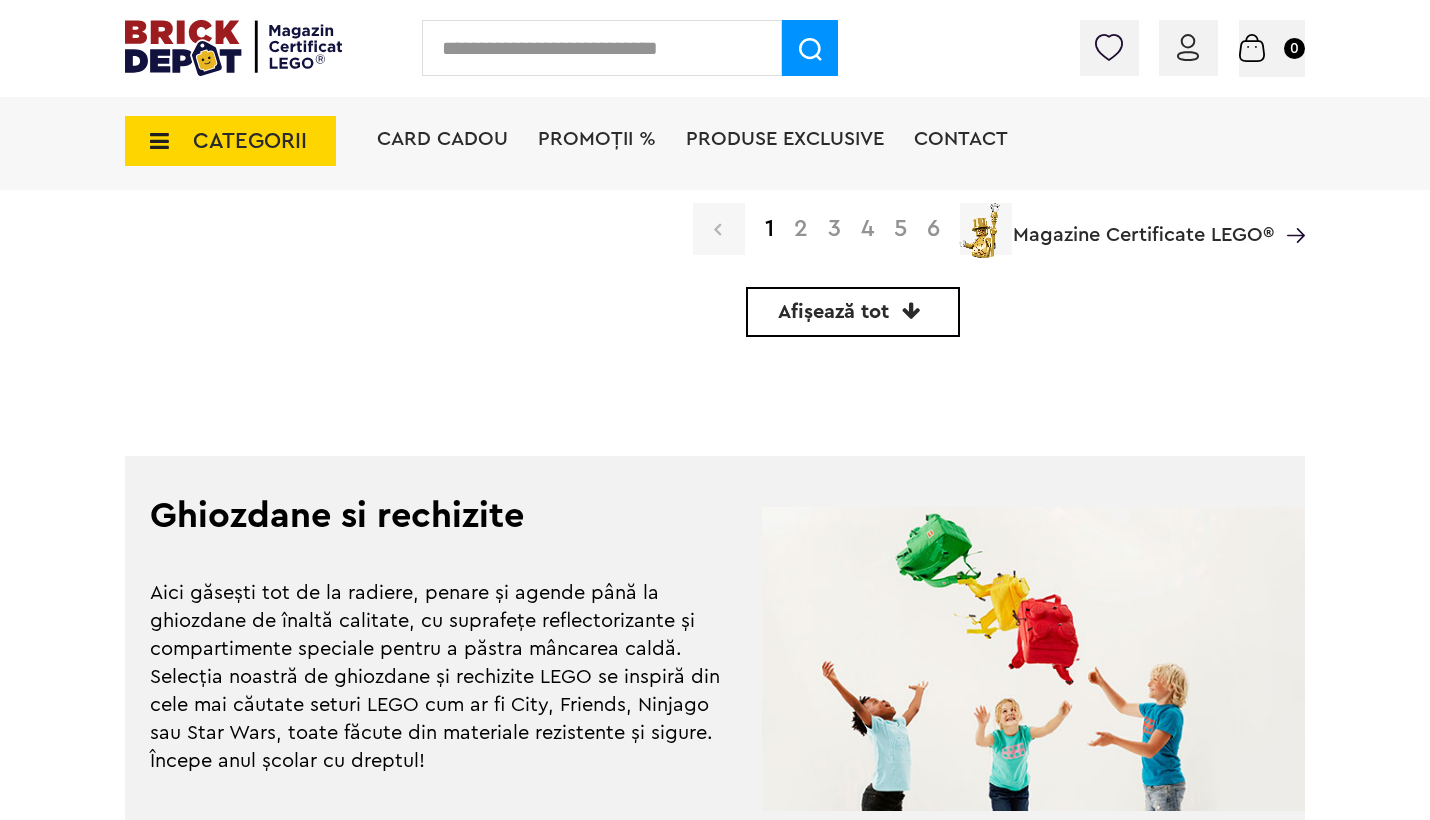 click at bounding box center [602, 48] 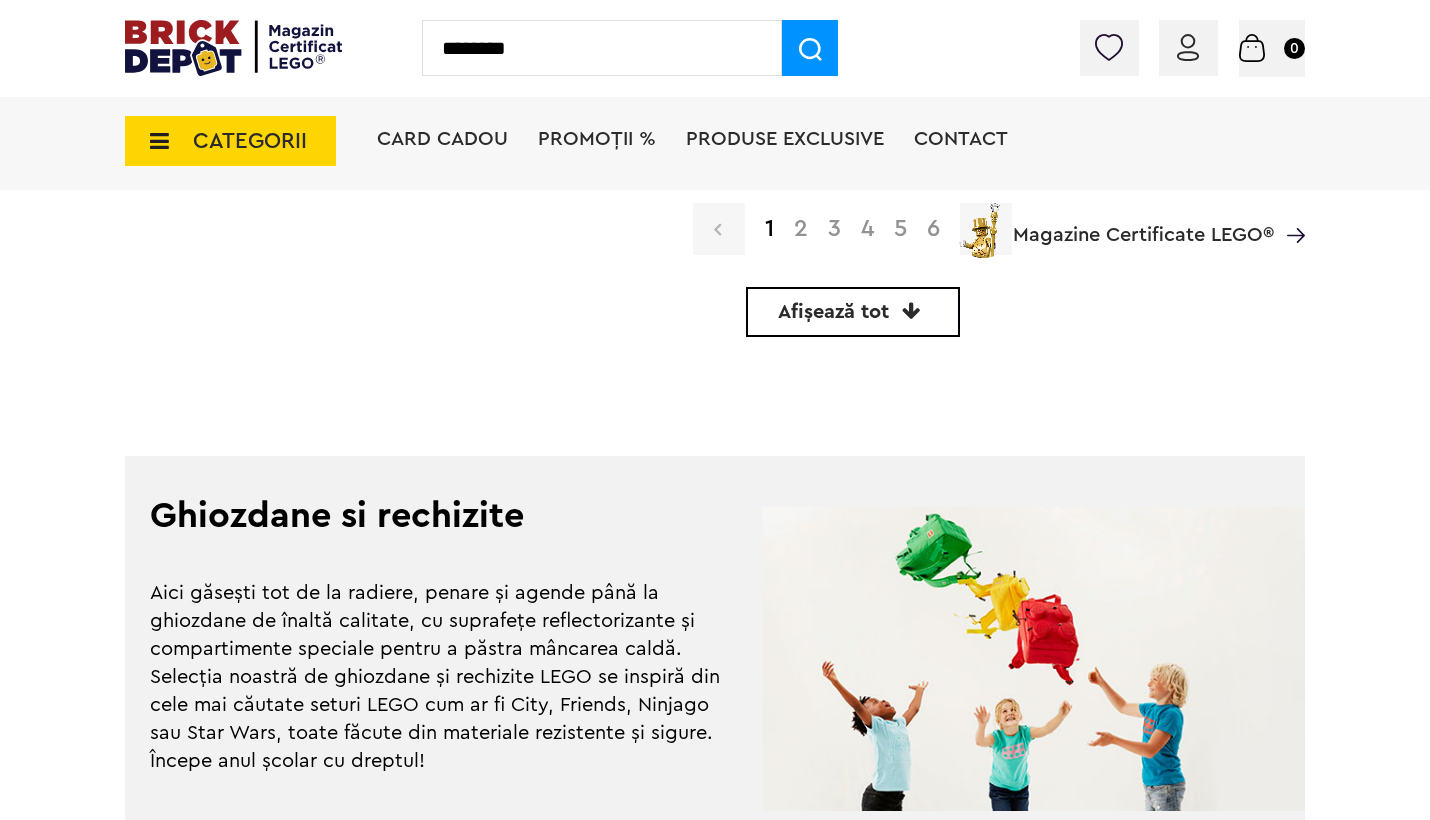 type on "********" 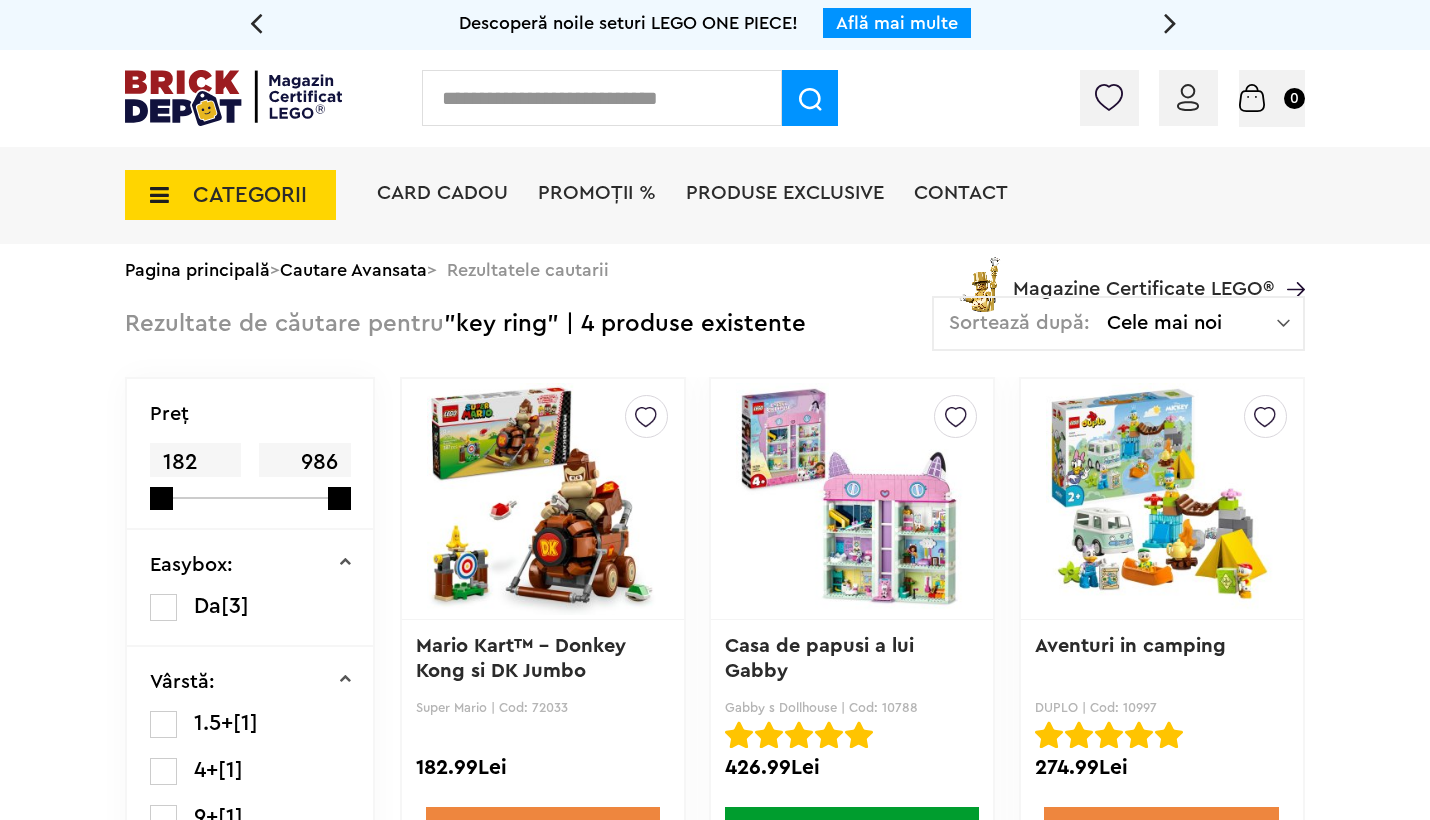 scroll, scrollTop: 0, scrollLeft: 0, axis: both 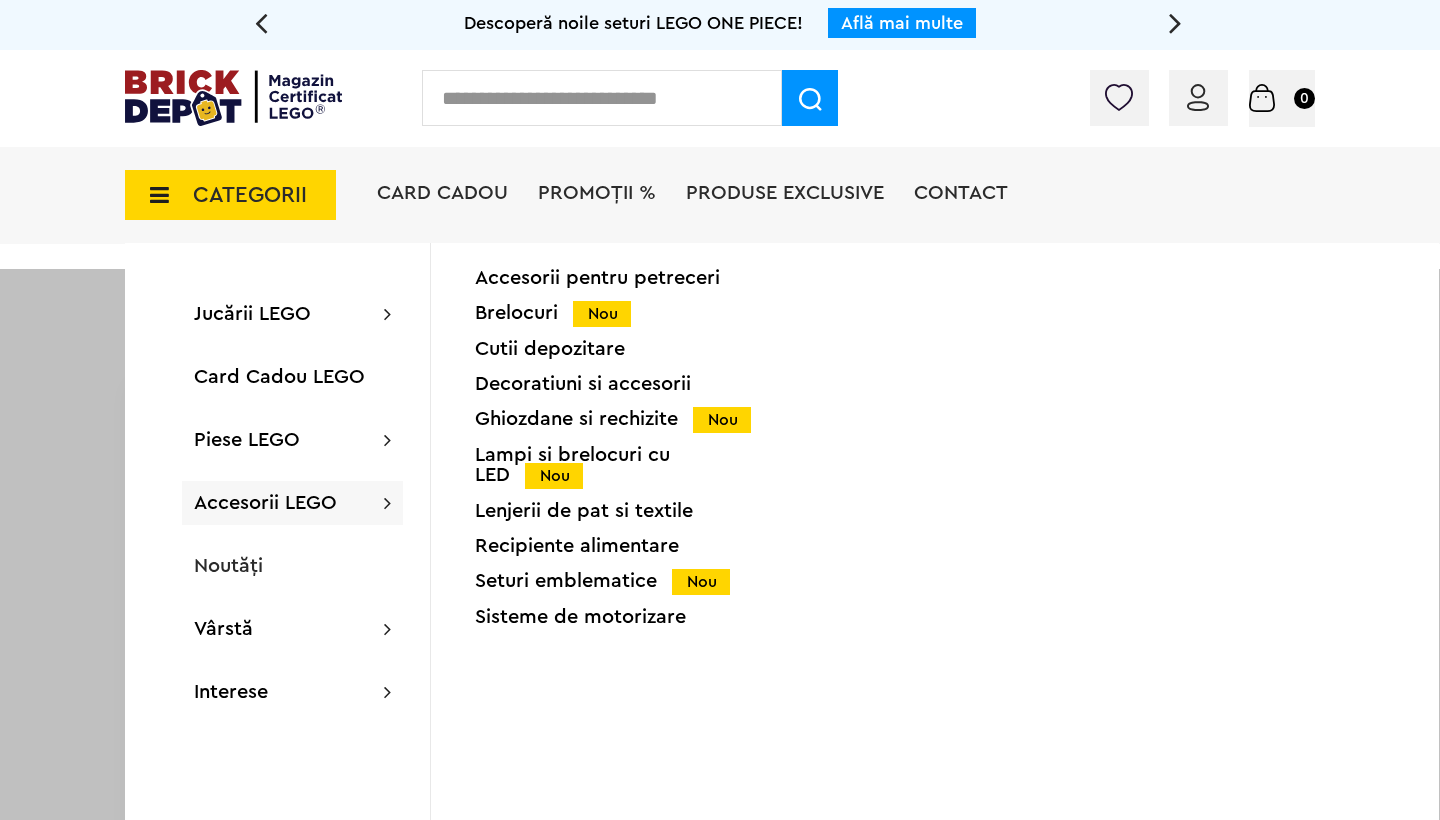 click on "Accesorii pentru petreceri" at bounding box center (628, 278) 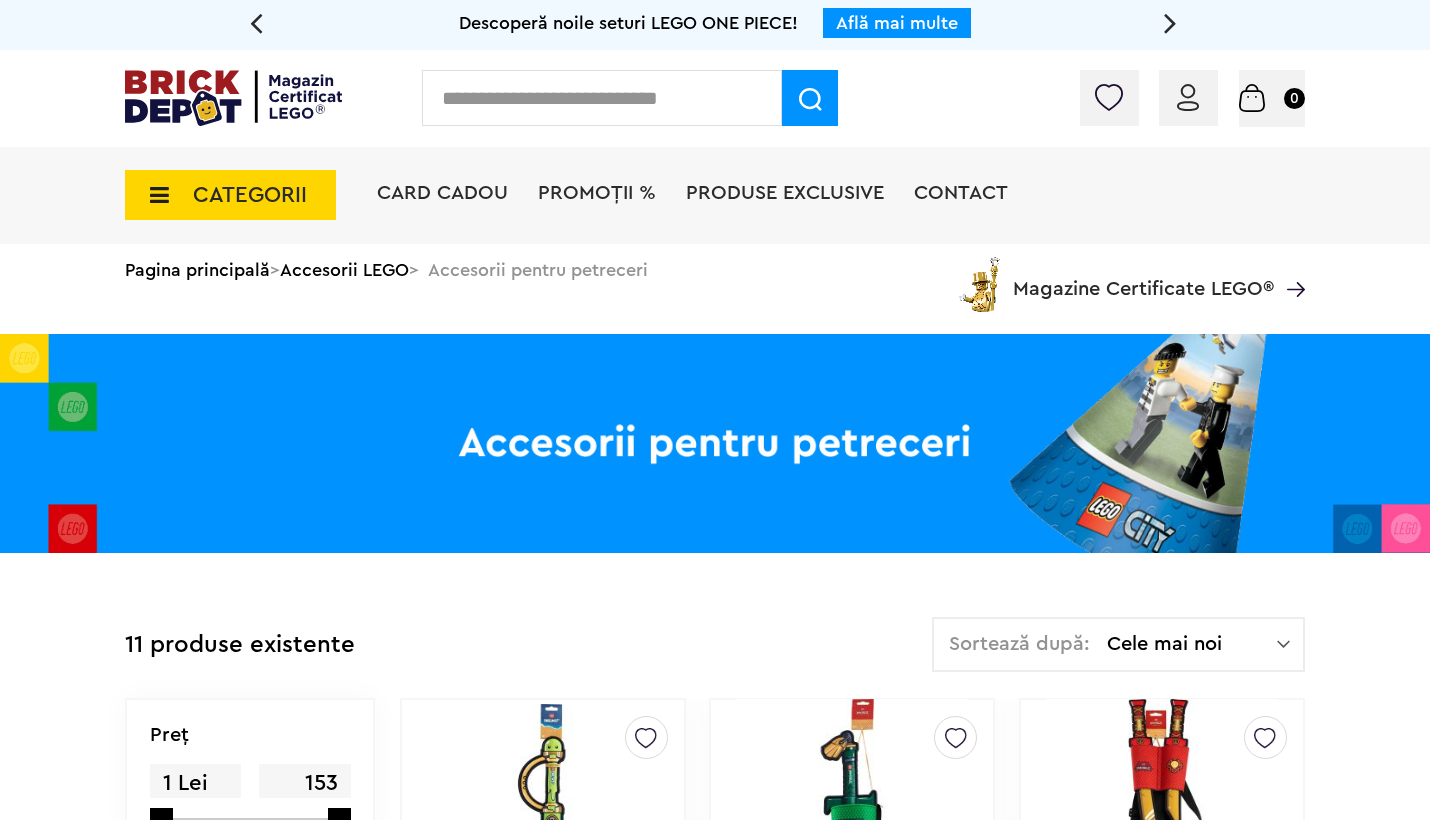 scroll, scrollTop: 401, scrollLeft: 0, axis: vertical 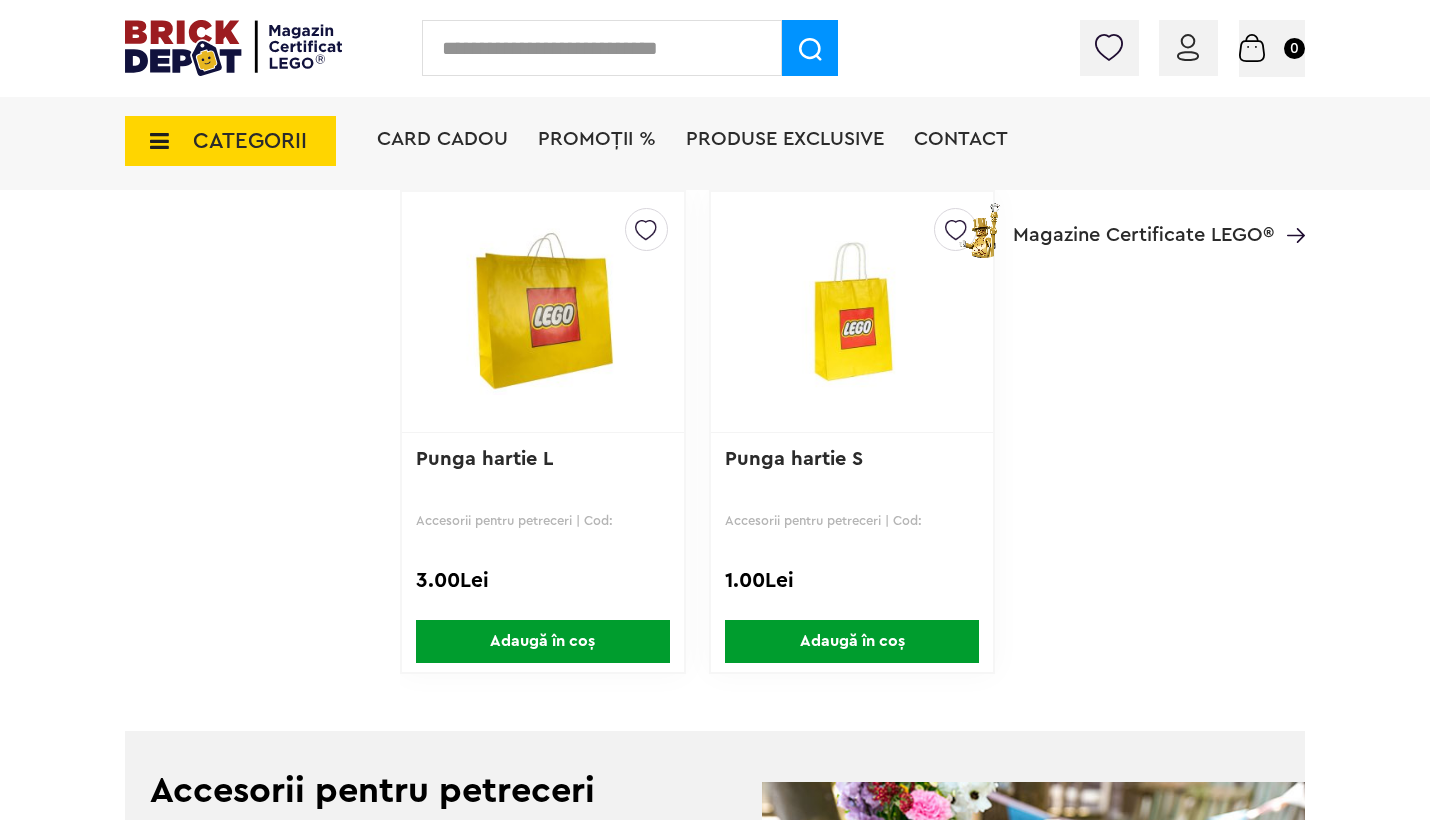 click on "CATEGORII" at bounding box center [250, 141] 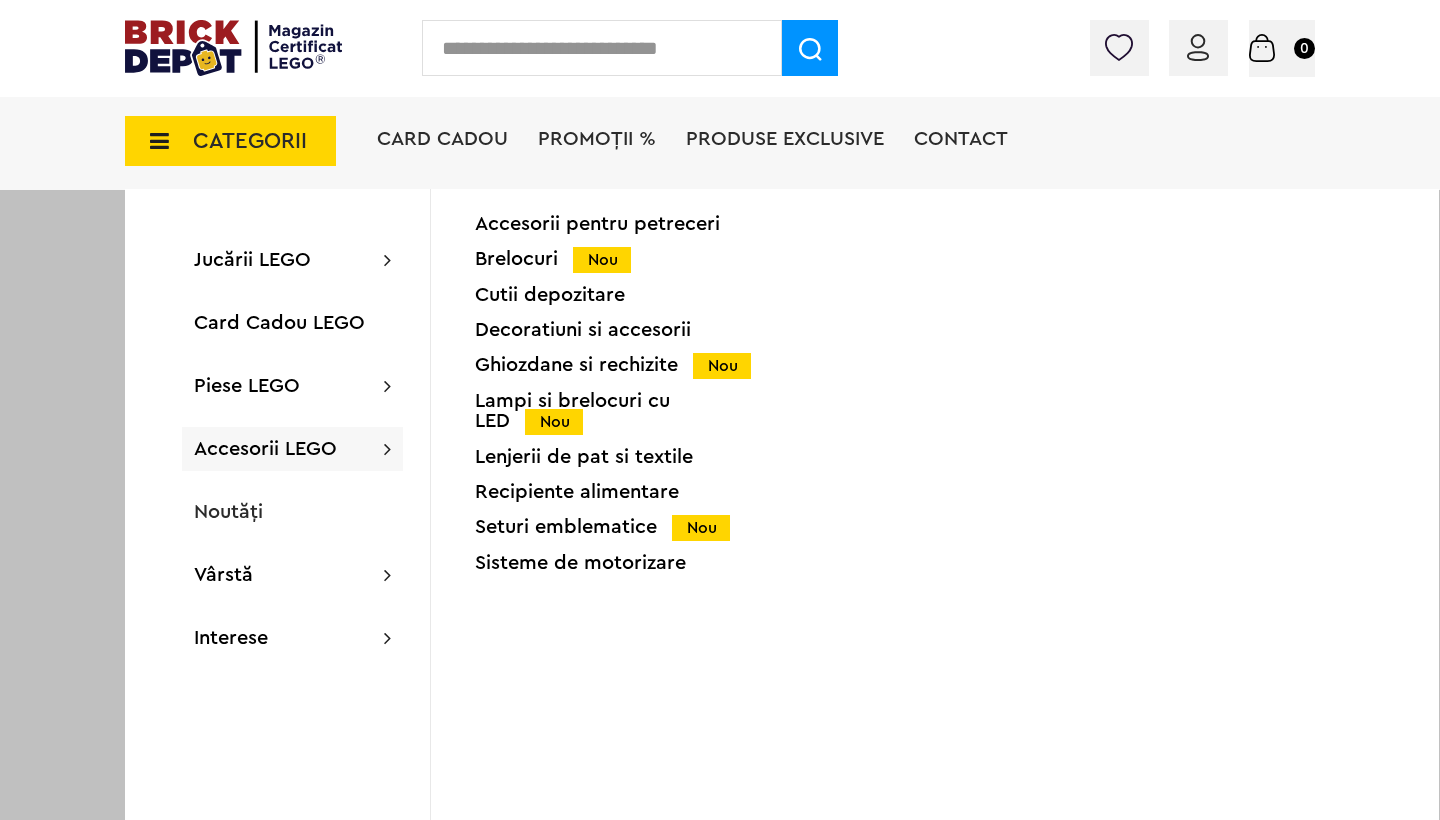 click on "Brelocuri Nou" at bounding box center (628, 259) 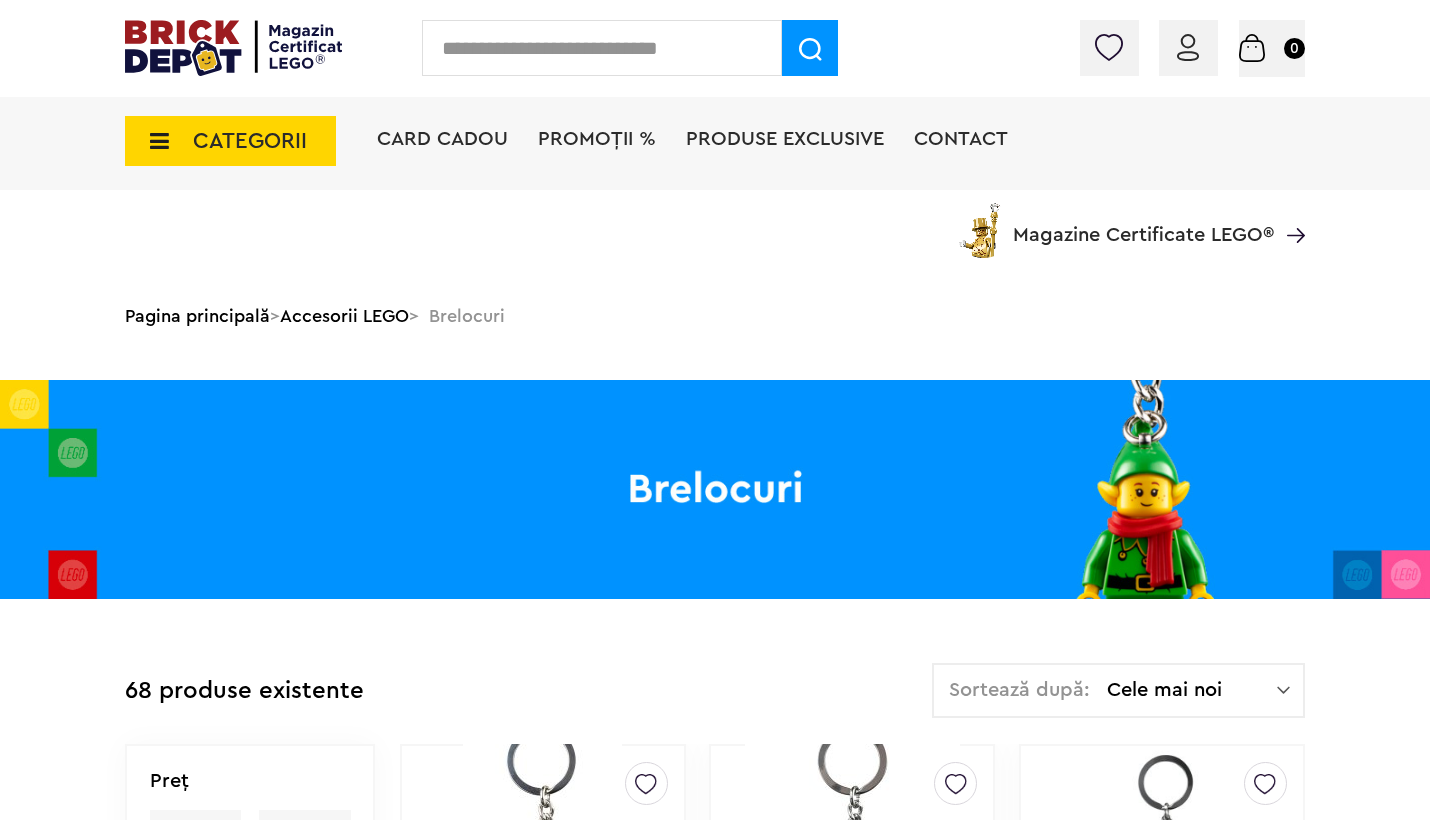 scroll, scrollTop: 375, scrollLeft: 0, axis: vertical 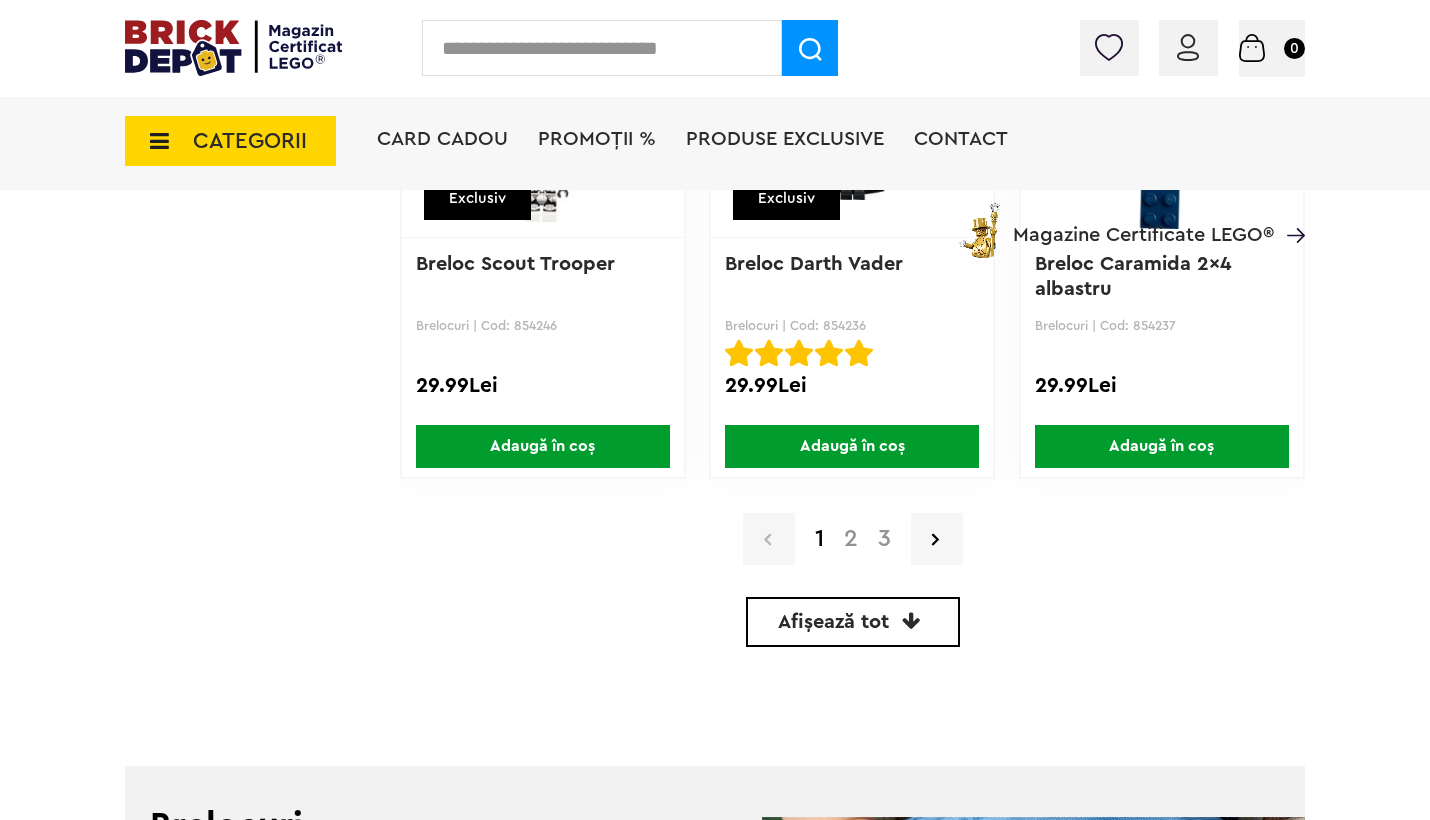 click on "2" at bounding box center (851, 539) 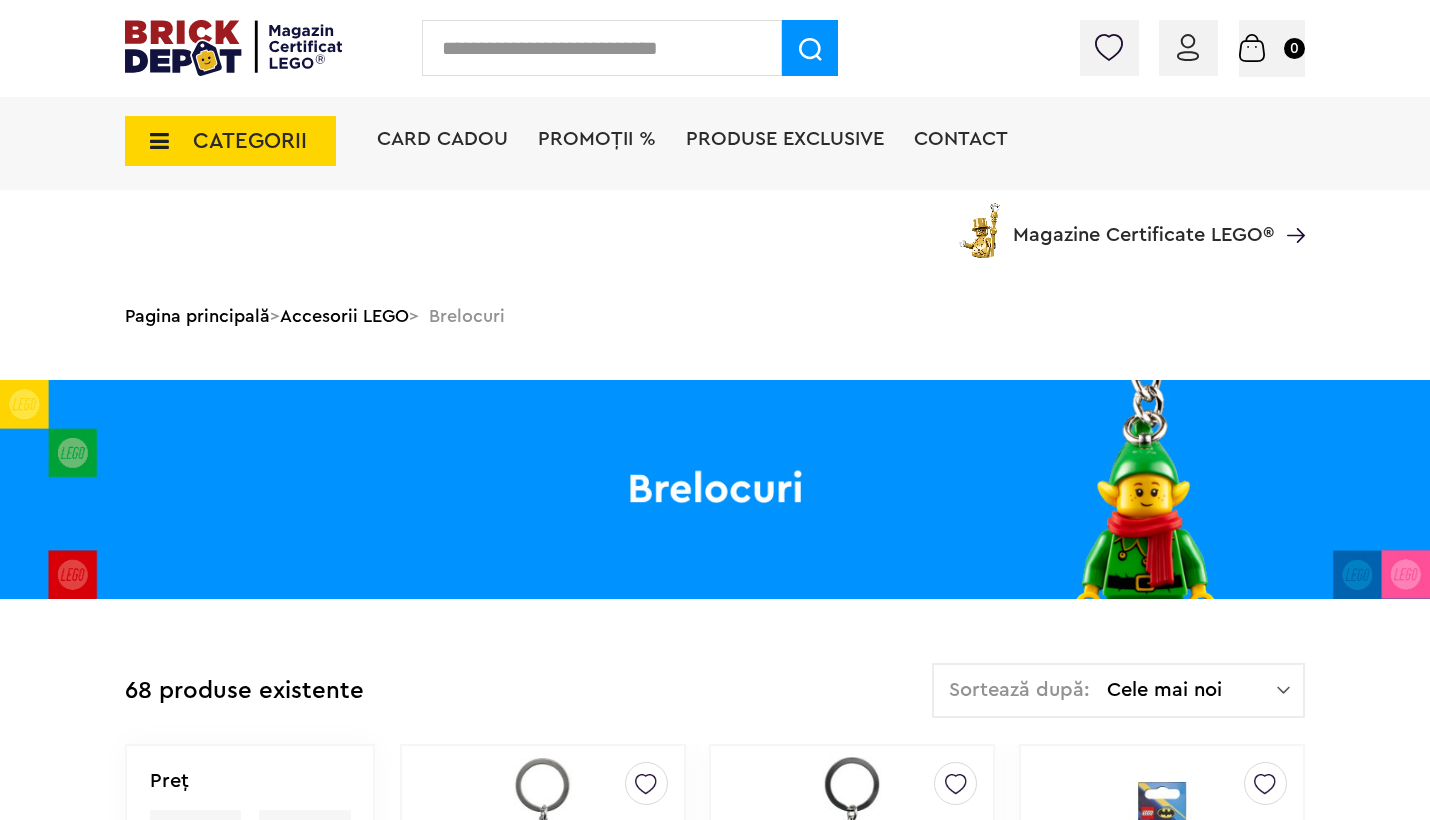 scroll, scrollTop: 220, scrollLeft: 0, axis: vertical 